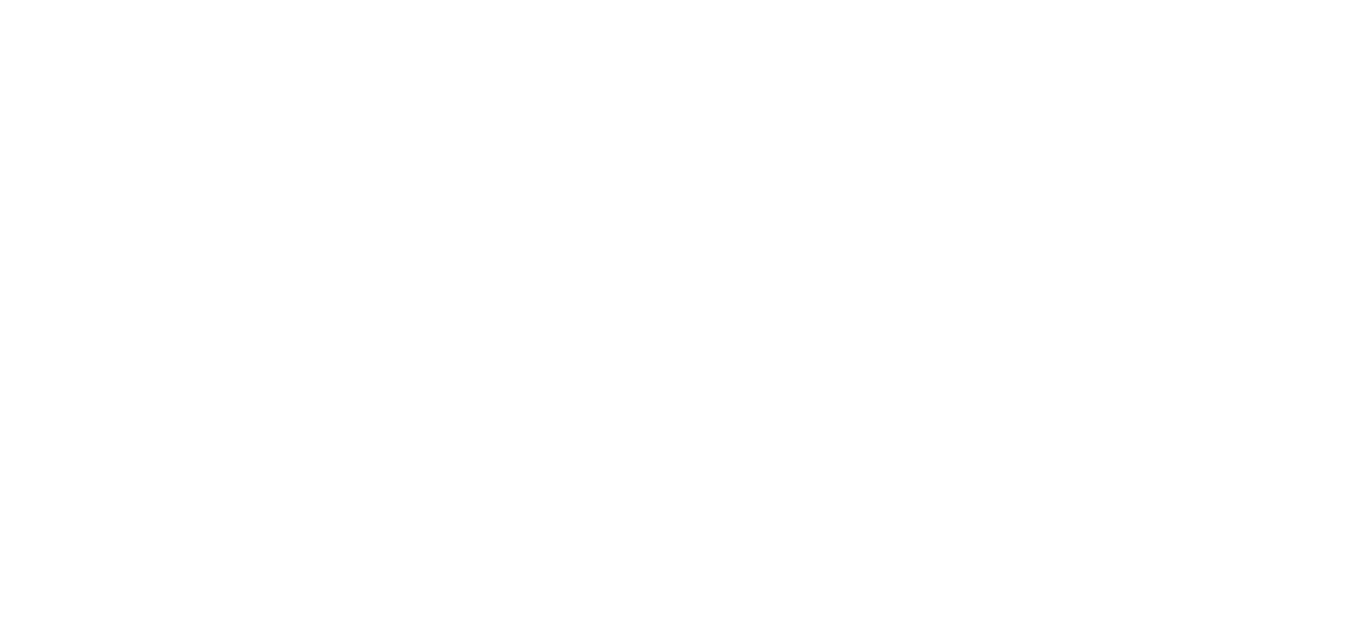 scroll, scrollTop: 0, scrollLeft: 0, axis: both 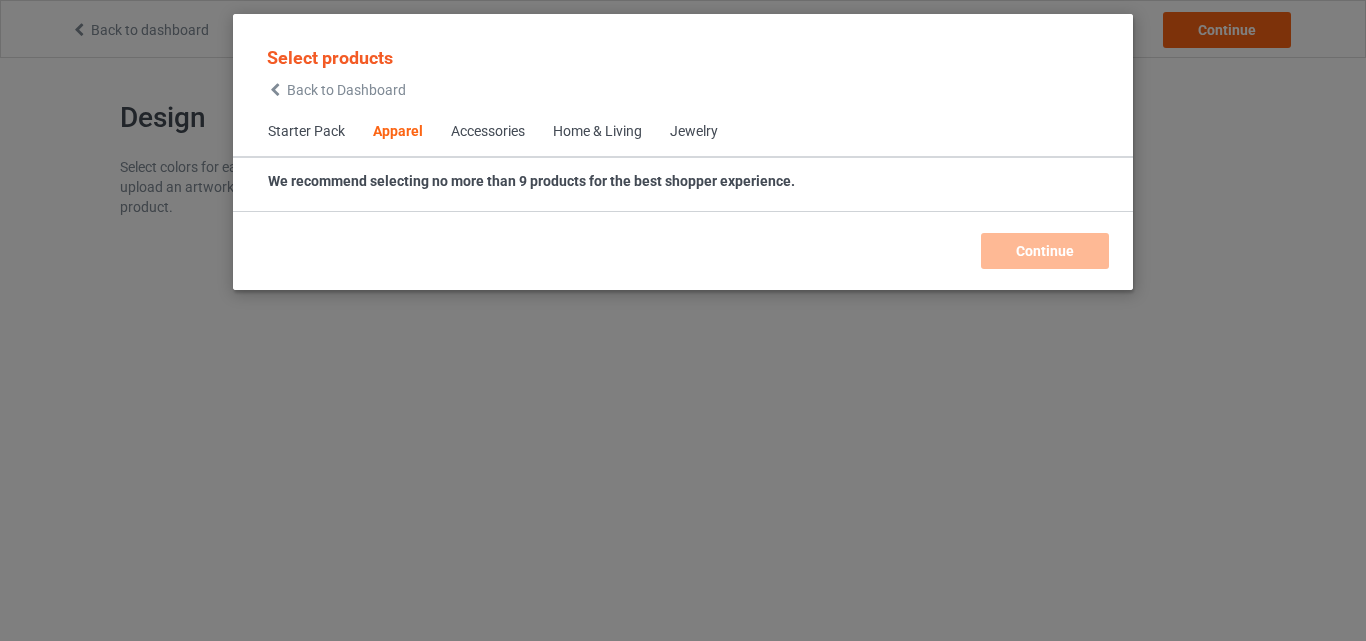 click on "Home & Living" at bounding box center (597, 132) 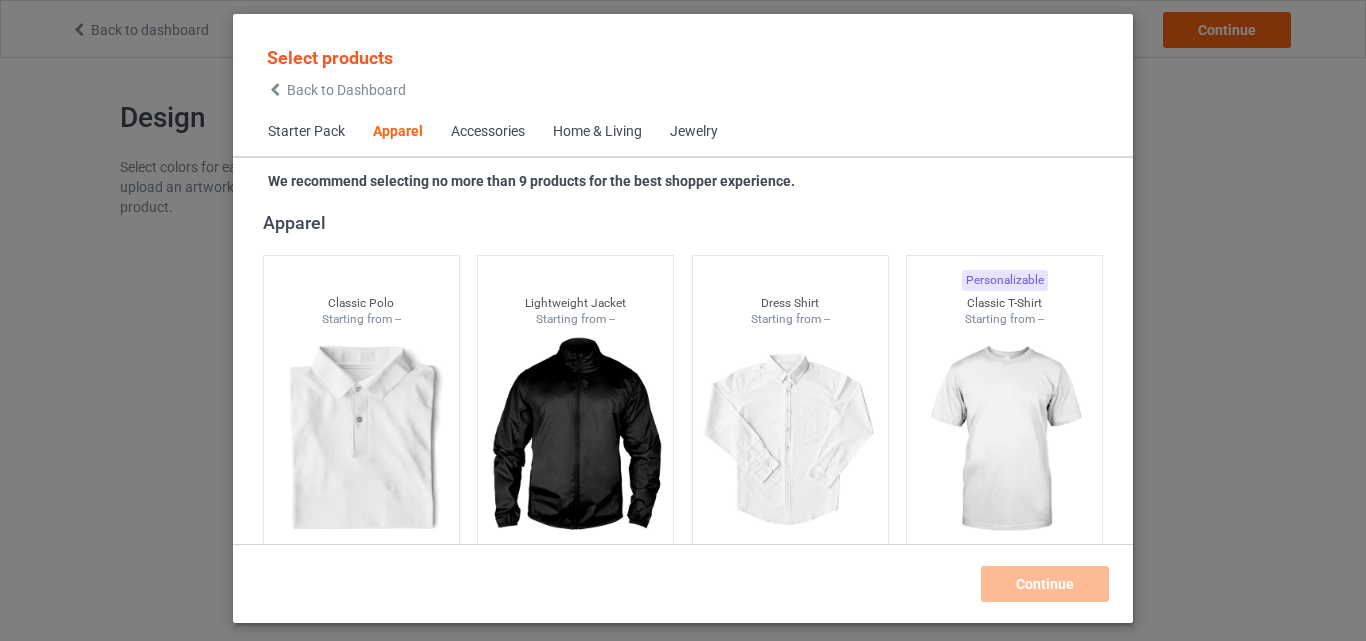 click on "Home & Living" at bounding box center [597, 132] 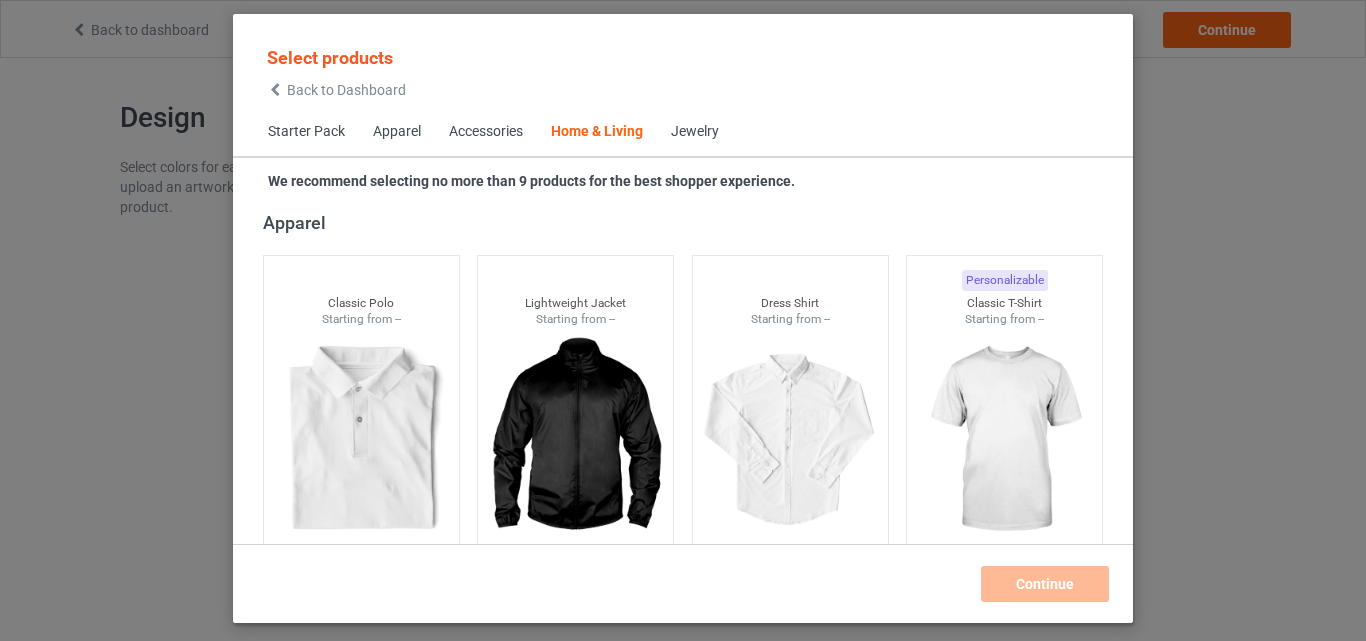 scroll, scrollTop: 9019, scrollLeft: 0, axis: vertical 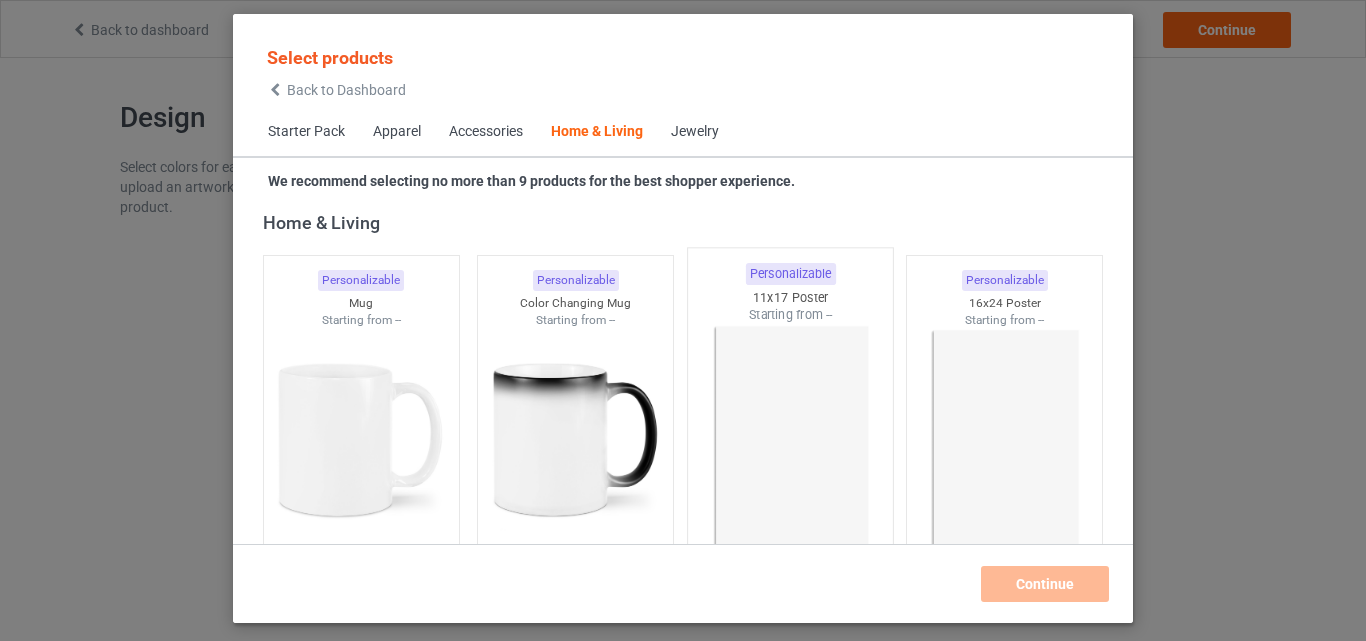 click at bounding box center (790, 441) 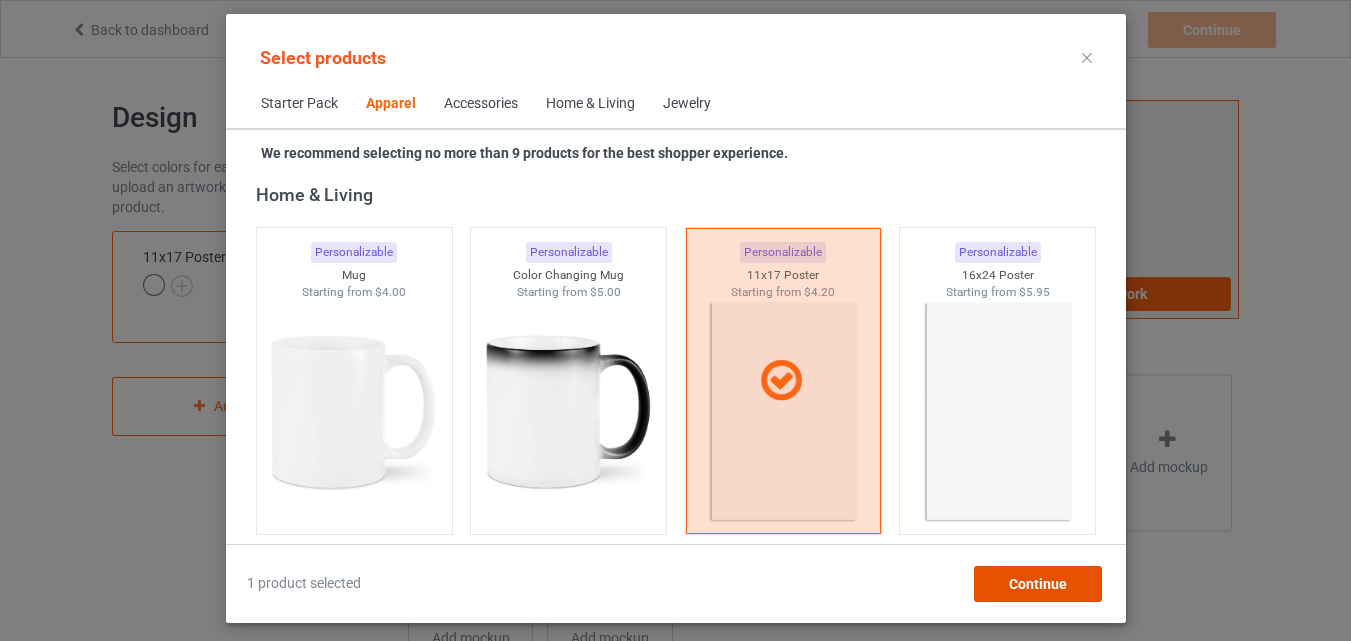 click on "Continue" at bounding box center [1037, 584] 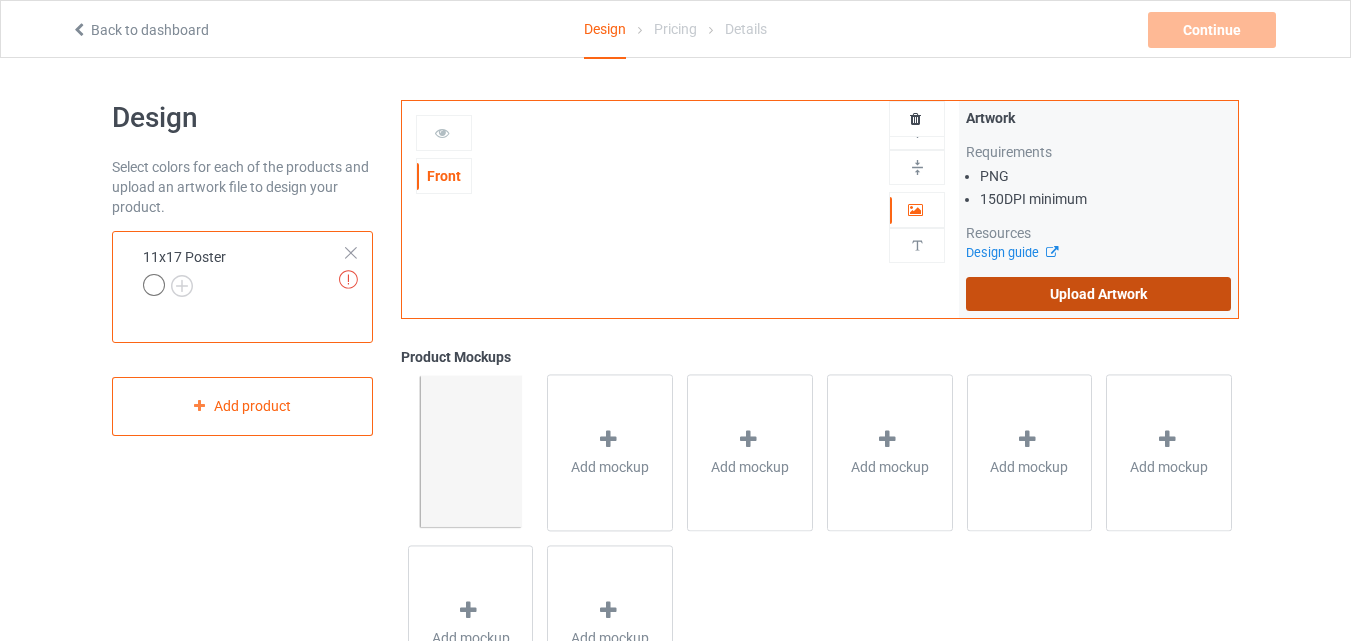 click on "Upload Artwork" at bounding box center (1098, 294) 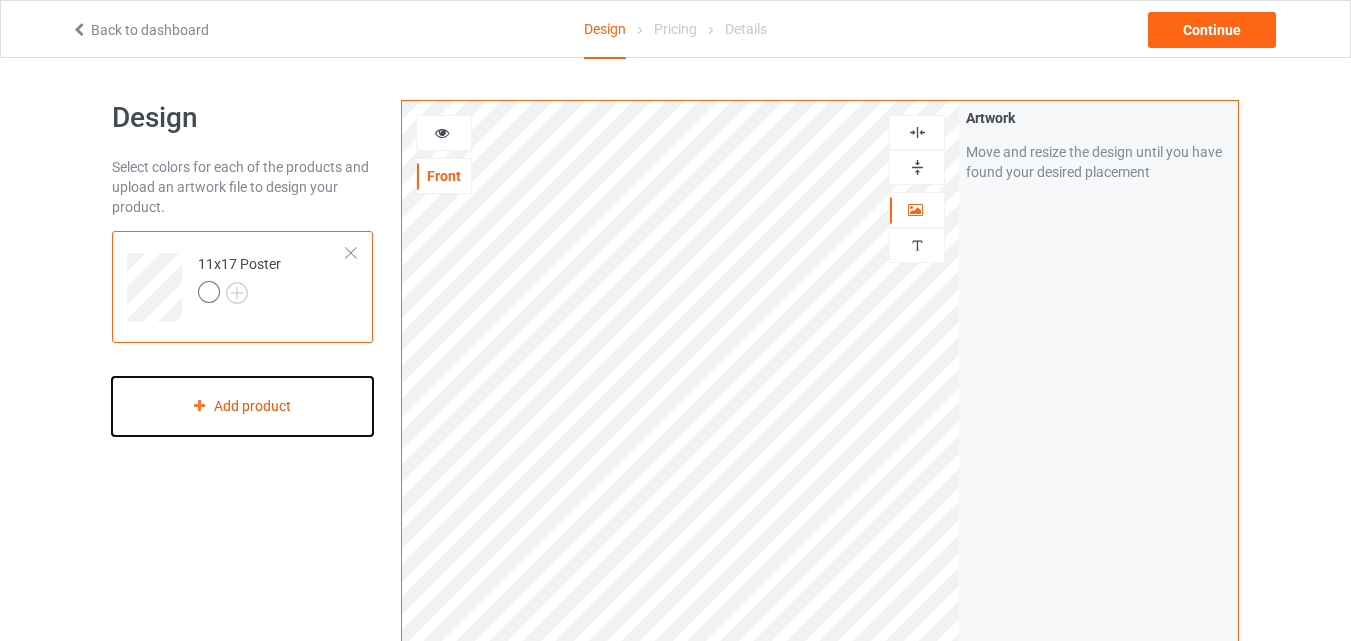 click on "Add product" at bounding box center [242, 406] 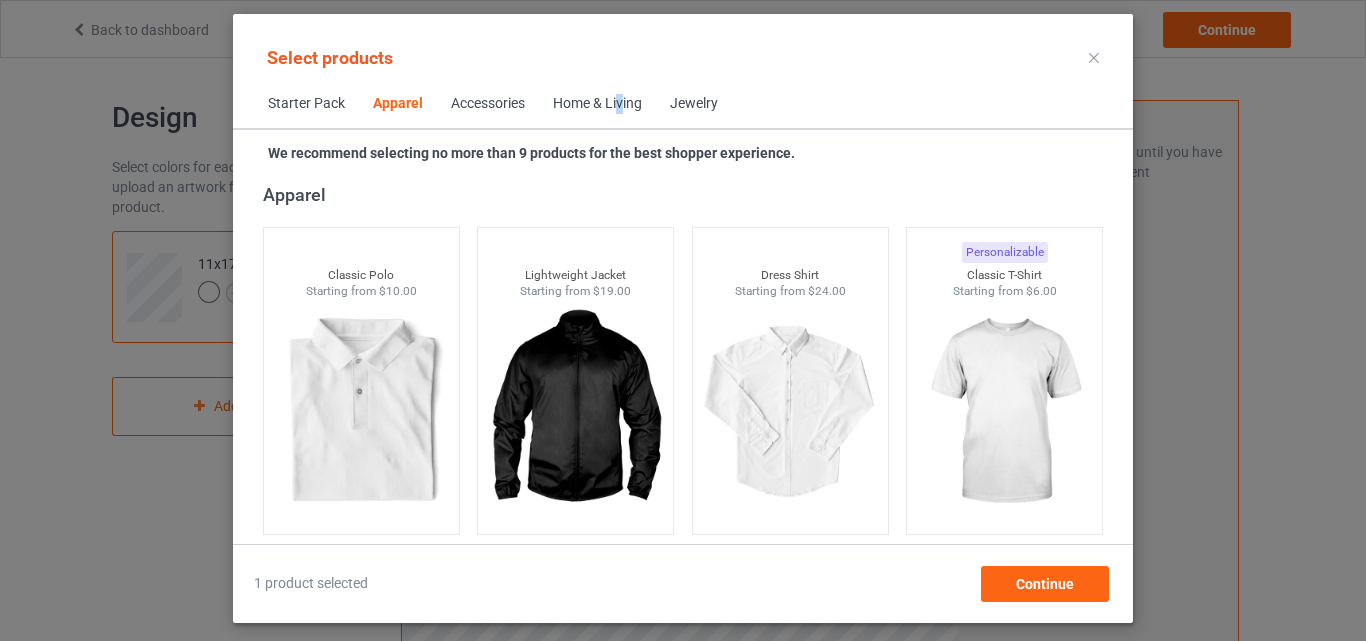 click on "Home & Living" at bounding box center (597, 104) 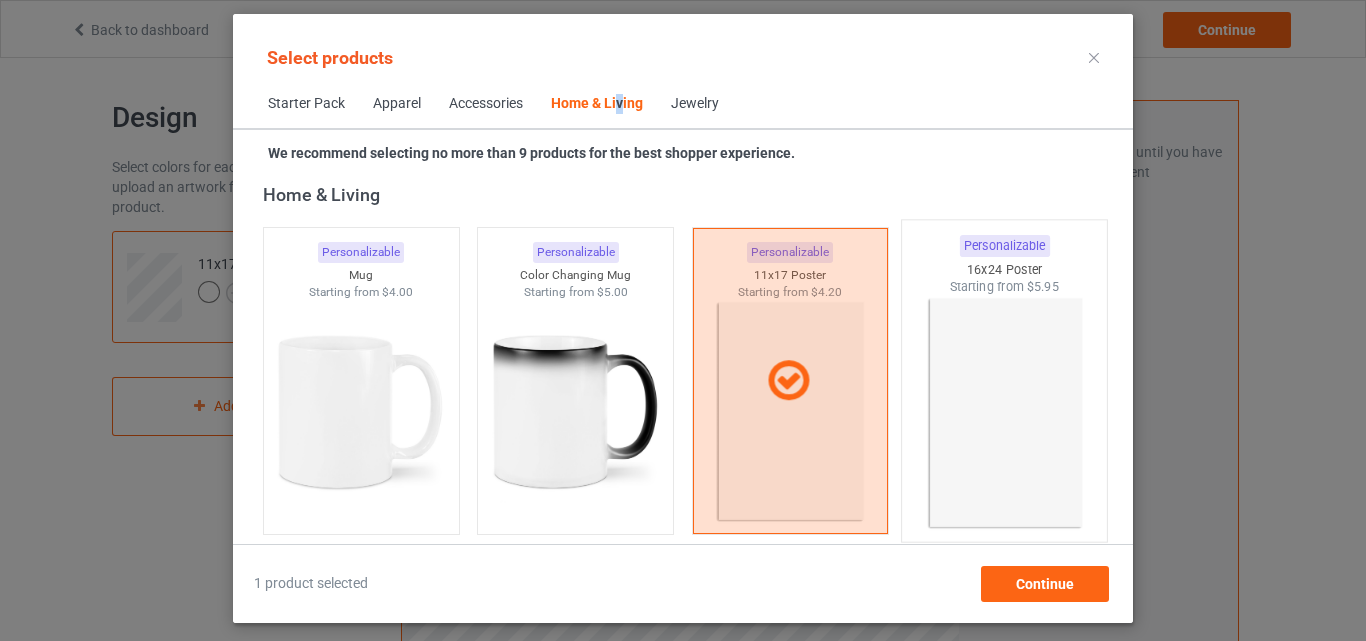 click at bounding box center (1005, 413) 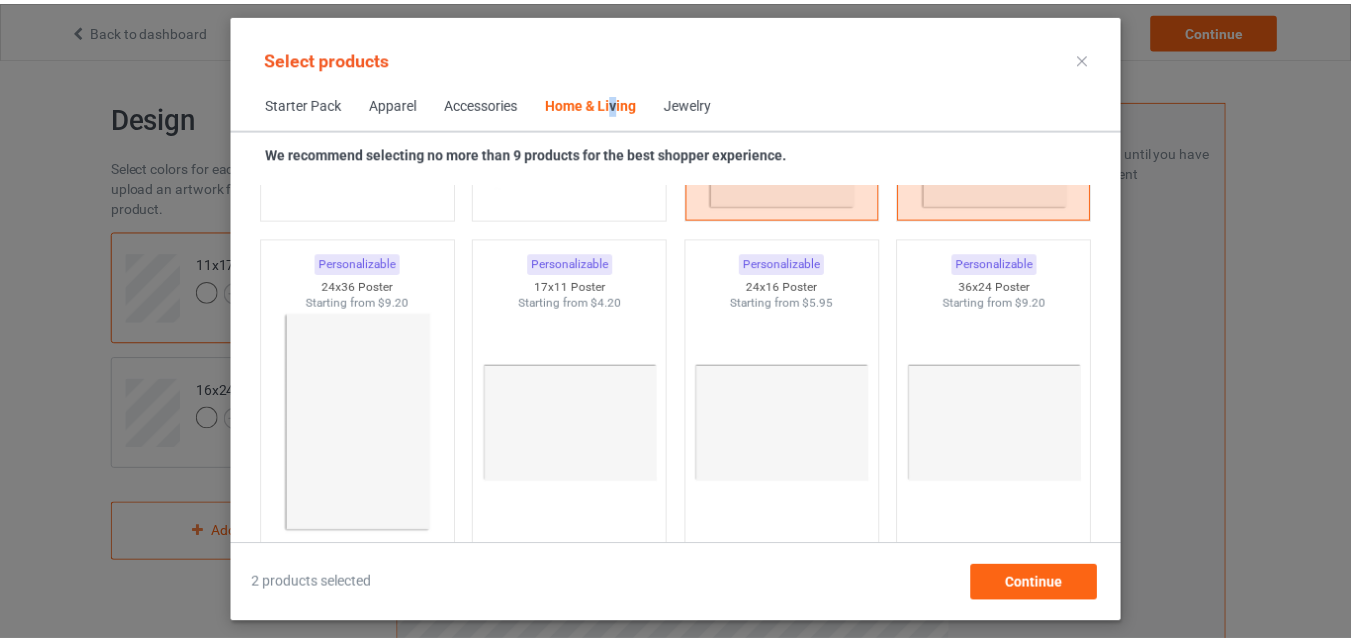 scroll, scrollTop: 9339, scrollLeft: 0, axis: vertical 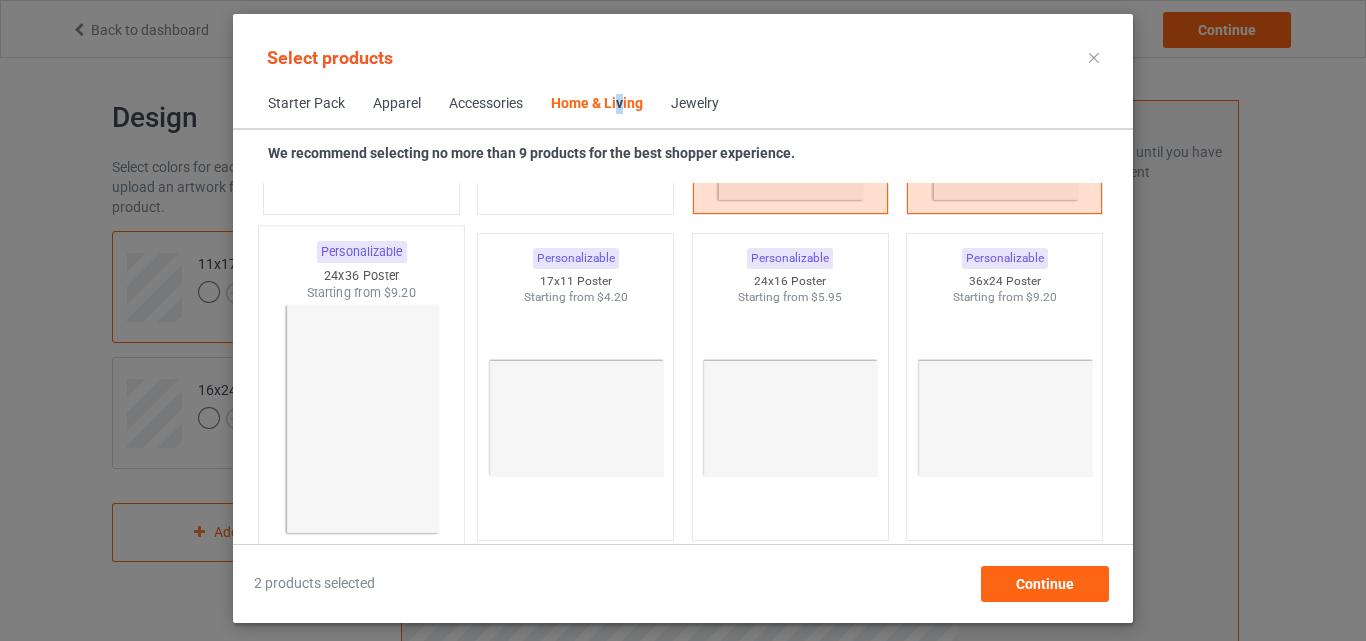 click at bounding box center (361, 419) 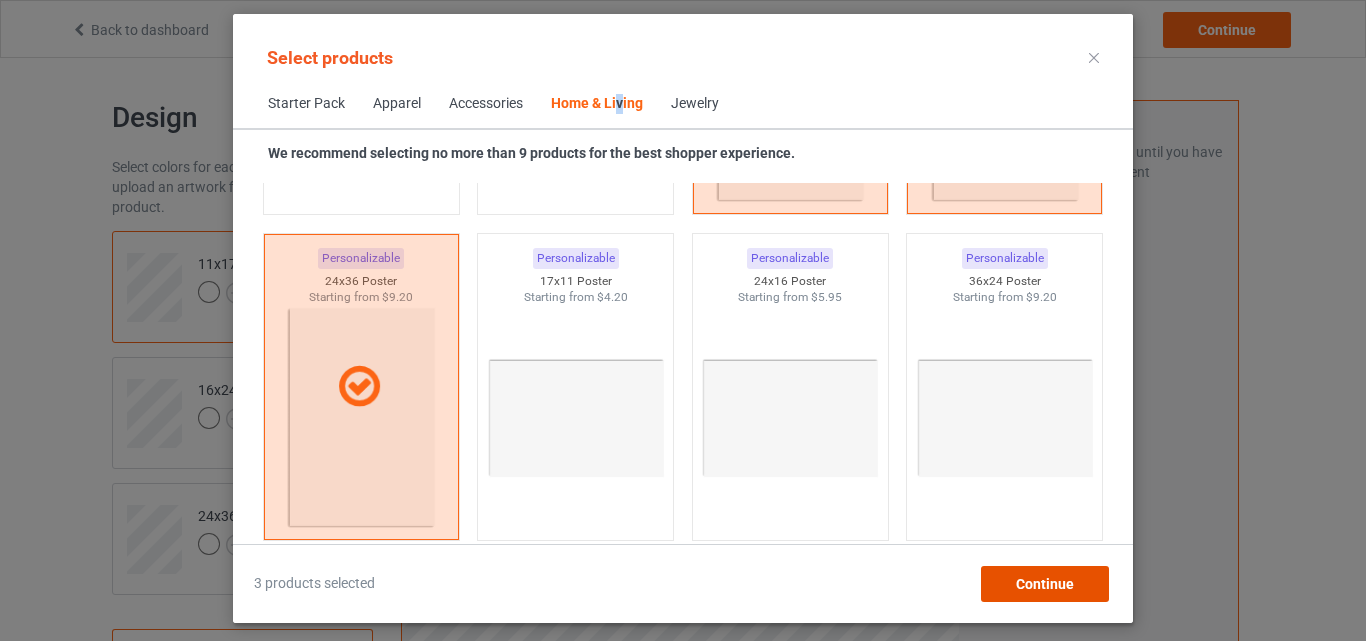 click on "Continue" at bounding box center [1045, 584] 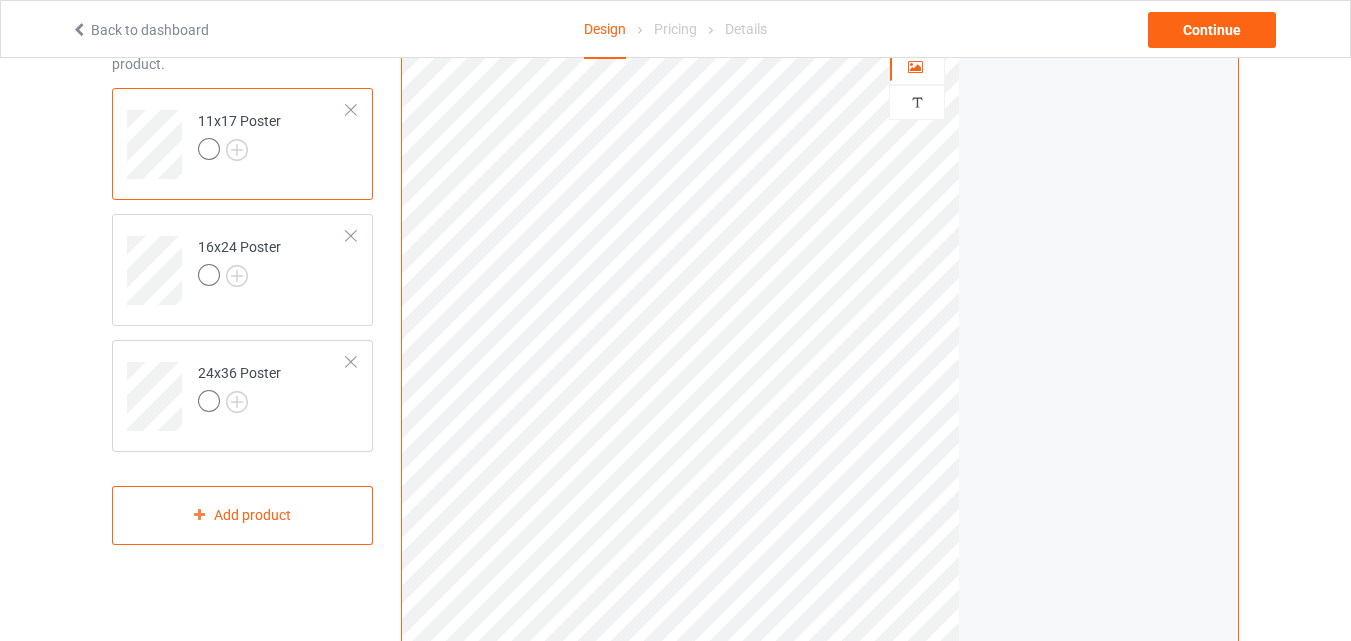 scroll, scrollTop: 0, scrollLeft: 0, axis: both 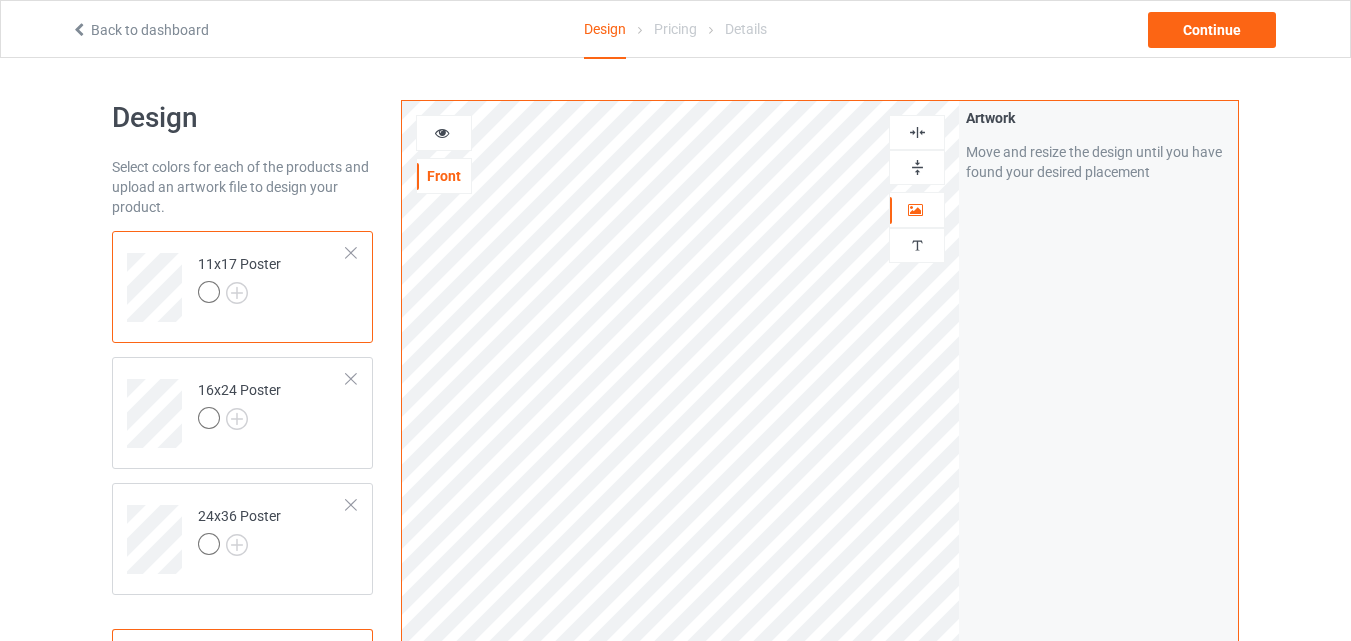 click at bounding box center [917, 132] 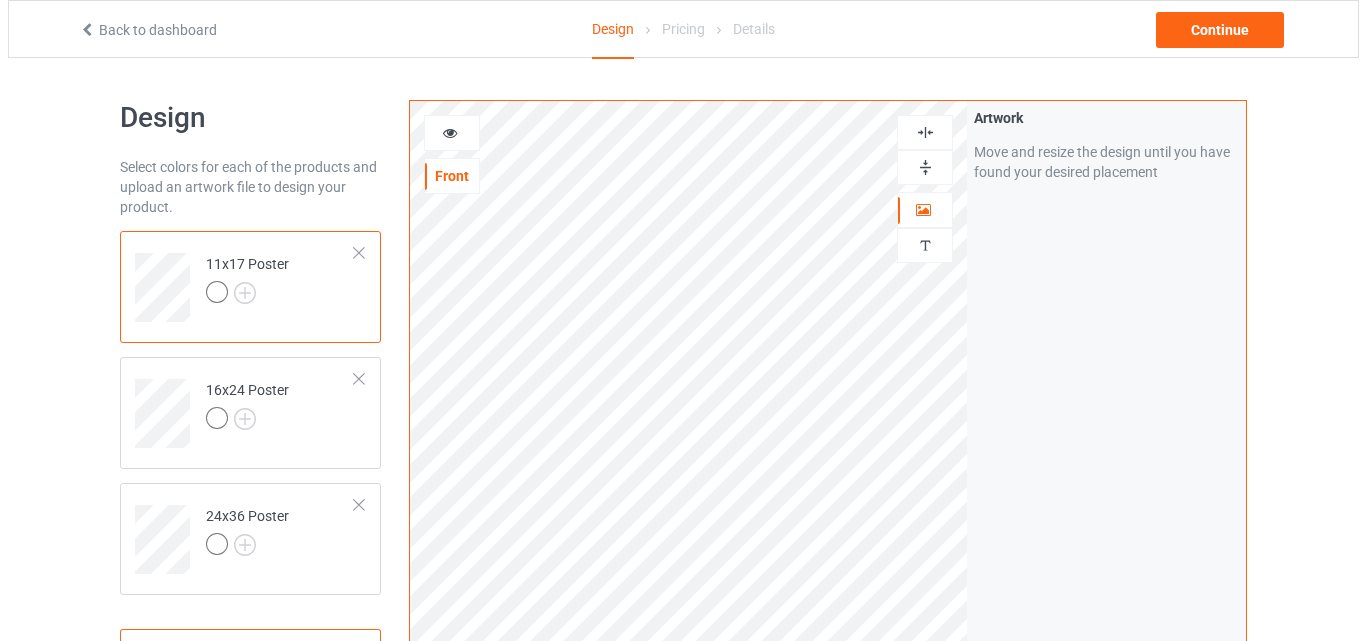 scroll, scrollTop: 655, scrollLeft: 0, axis: vertical 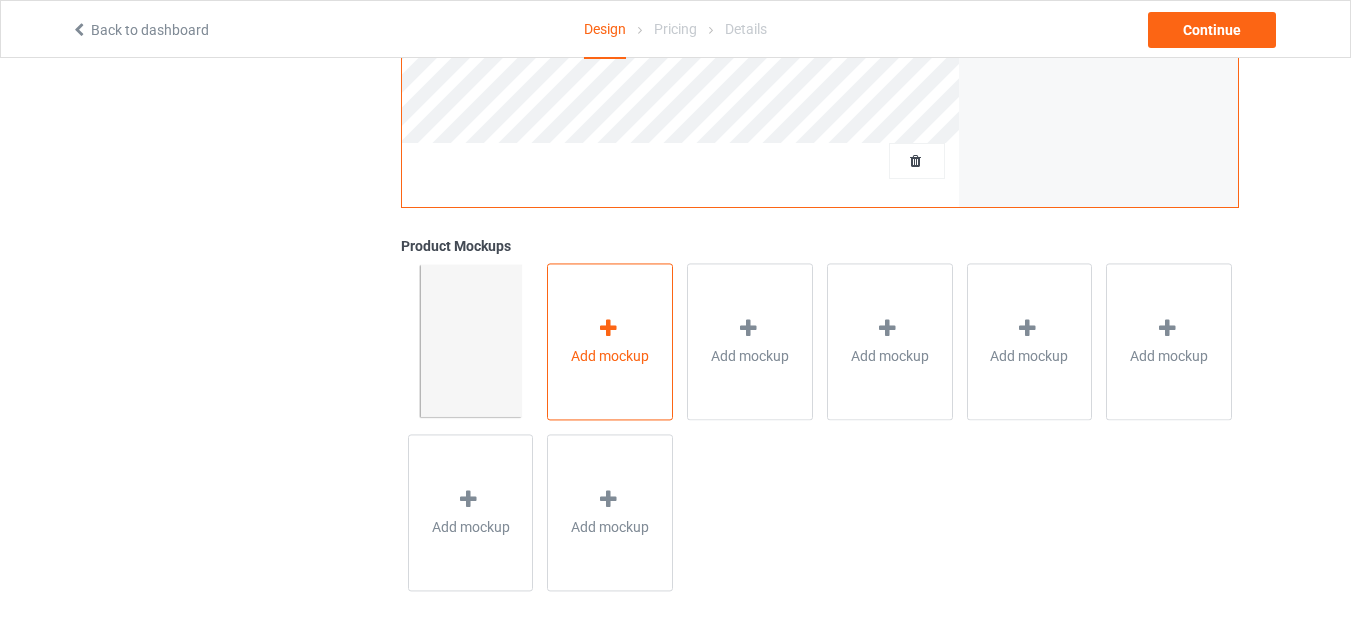 click on "Add mockup" at bounding box center (610, 356) 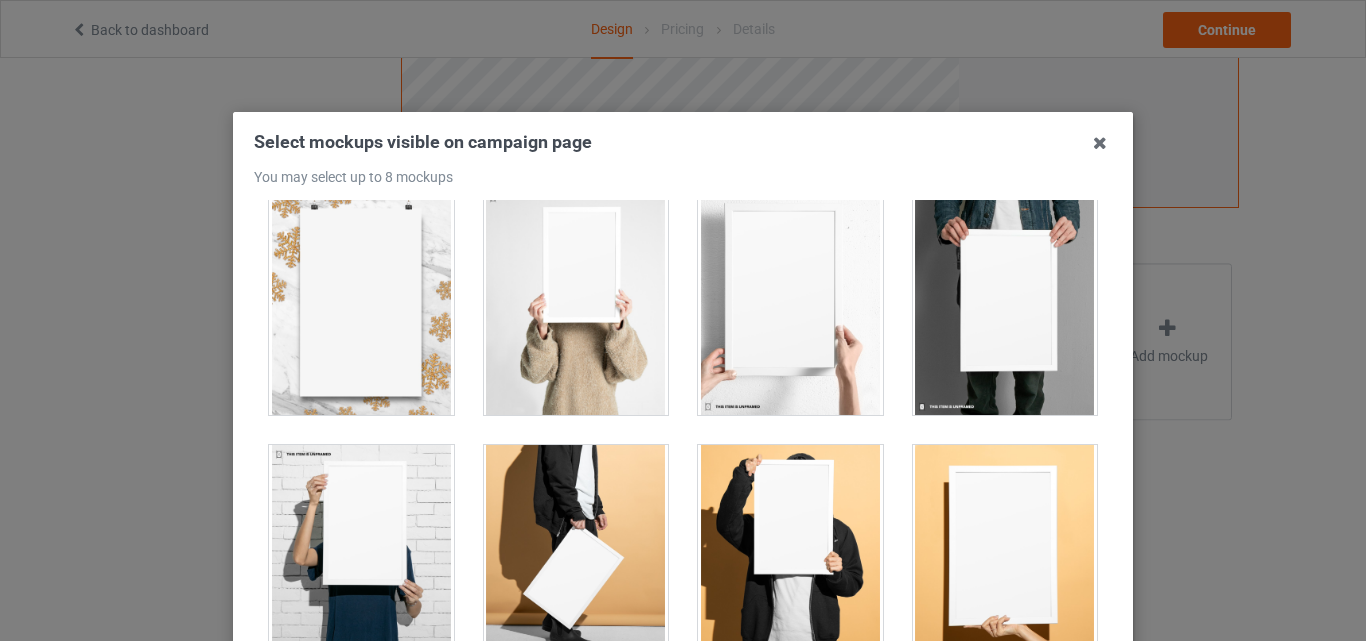scroll, scrollTop: 1559, scrollLeft: 0, axis: vertical 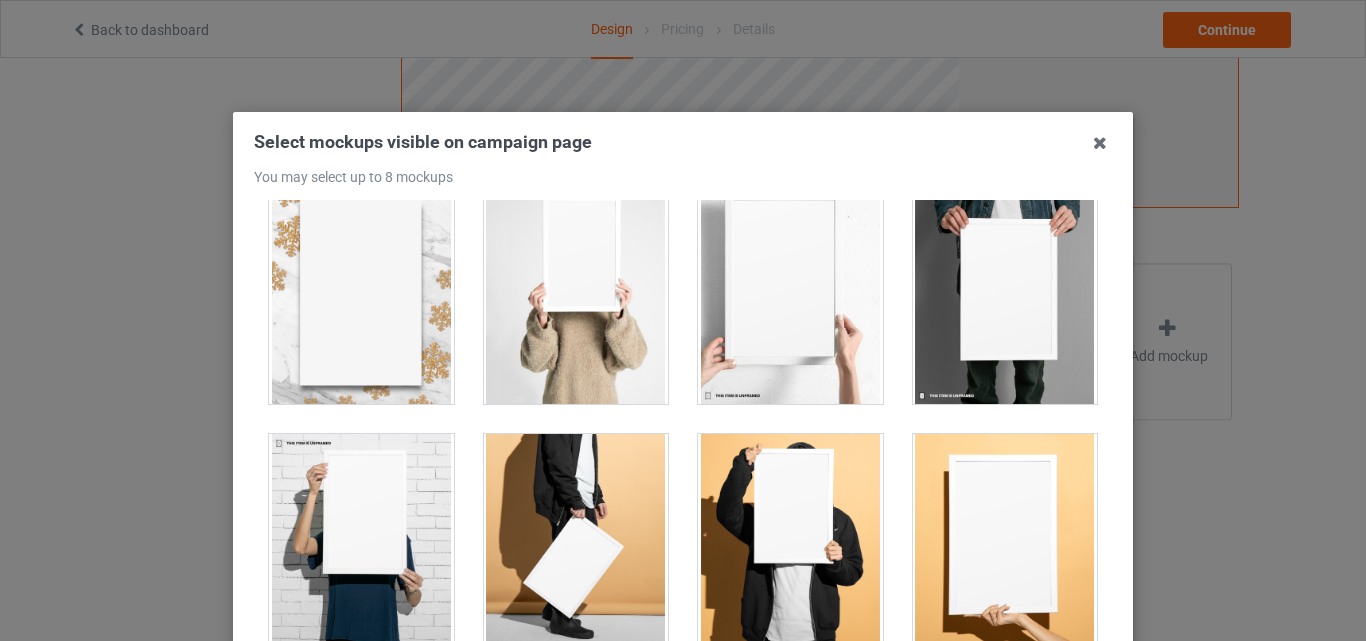 click at bounding box center [1005, 292] 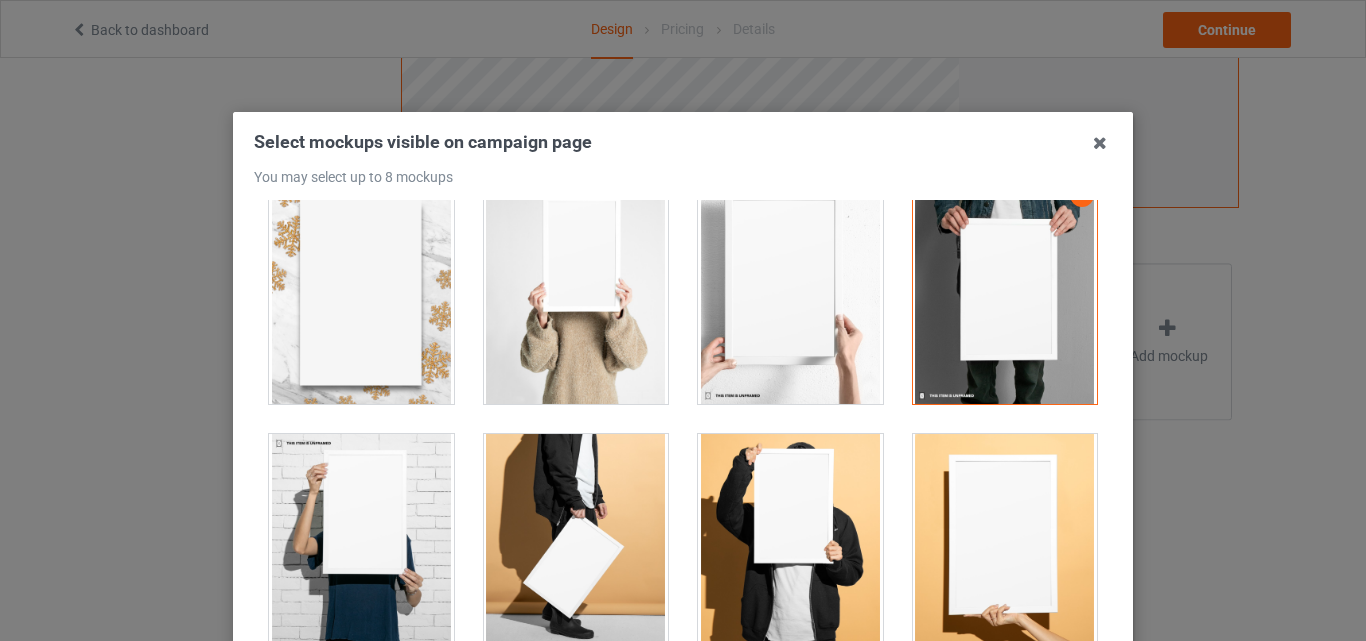 click at bounding box center (790, 292) 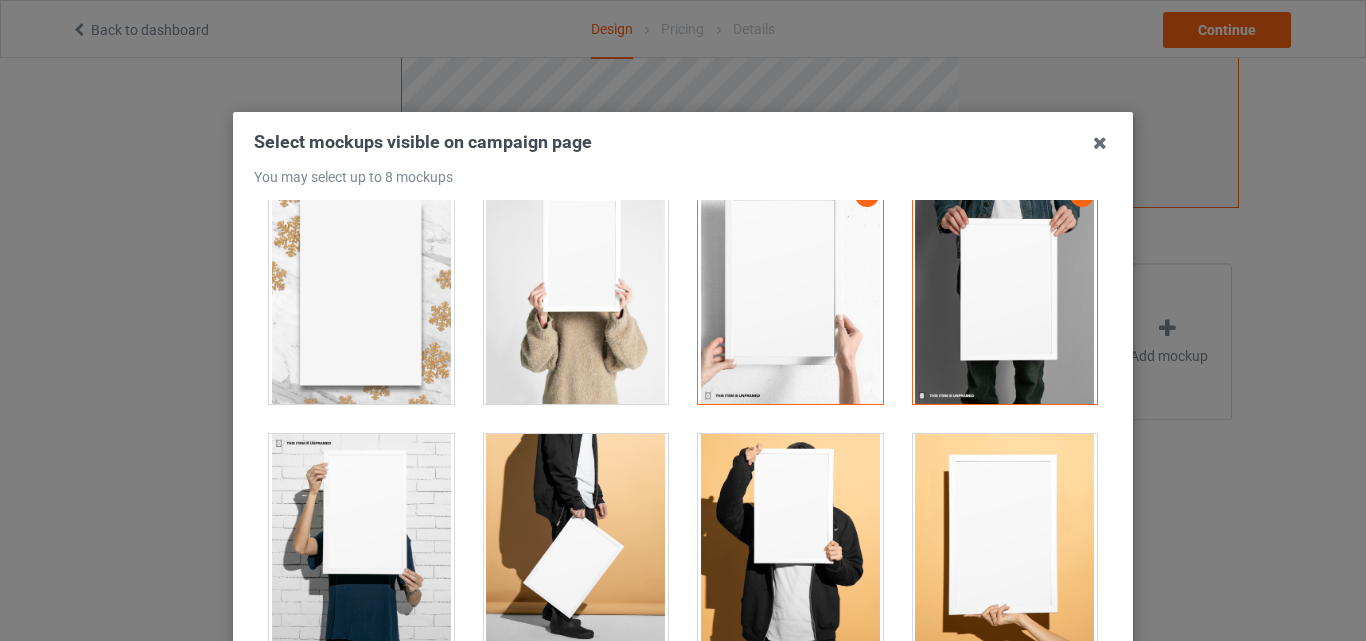 drag, startPoint x: 571, startPoint y: 300, endPoint x: 954, endPoint y: 451, distance: 411.69162 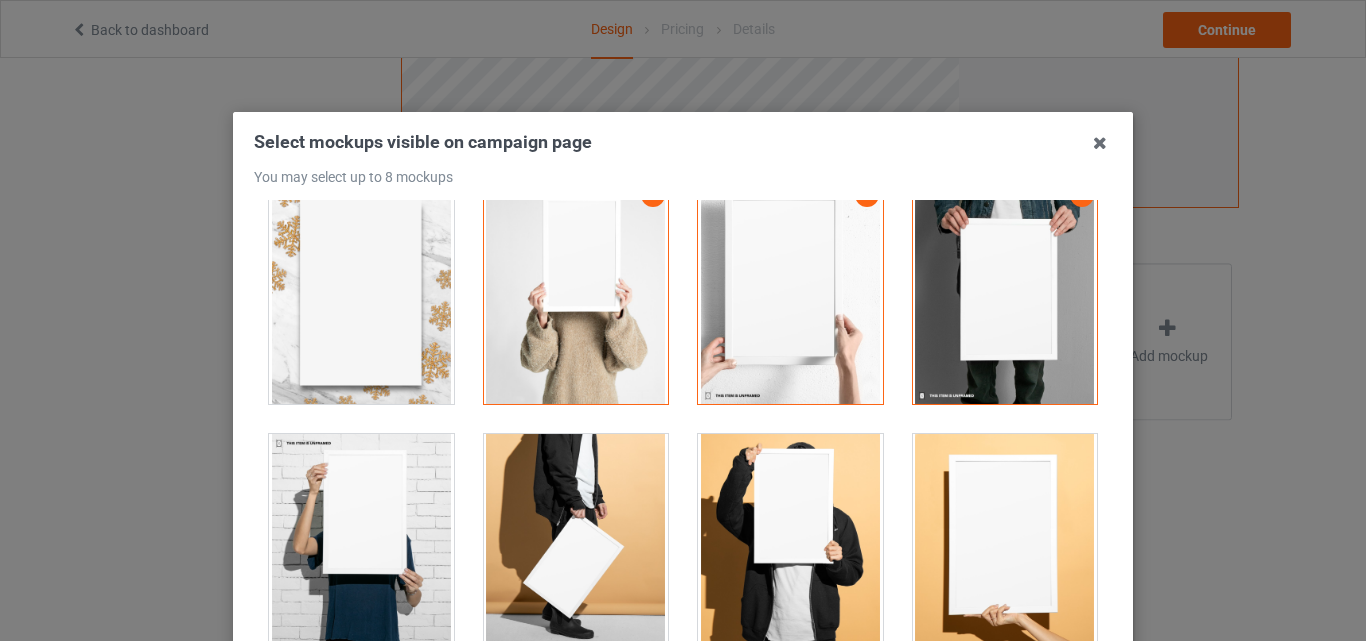 drag, startPoint x: 1081, startPoint y: 511, endPoint x: 1058, endPoint y: 519, distance: 24.351591 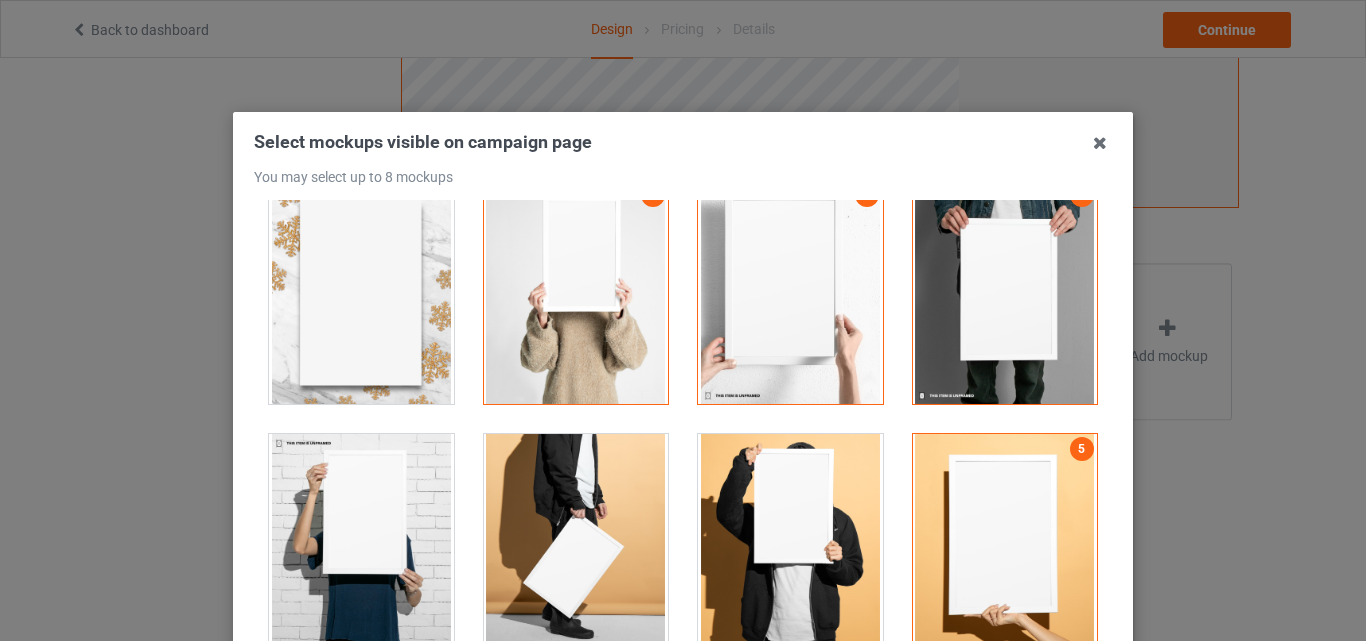 click at bounding box center [790, 546] 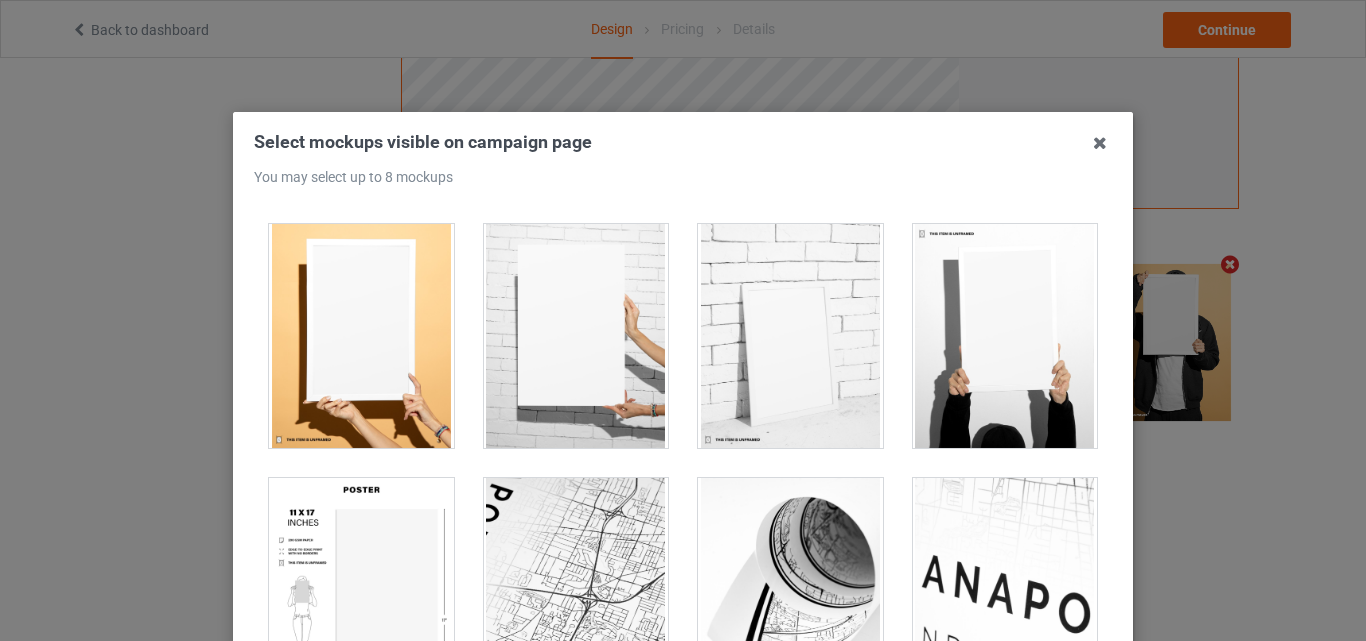 scroll, scrollTop: 2217, scrollLeft: 0, axis: vertical 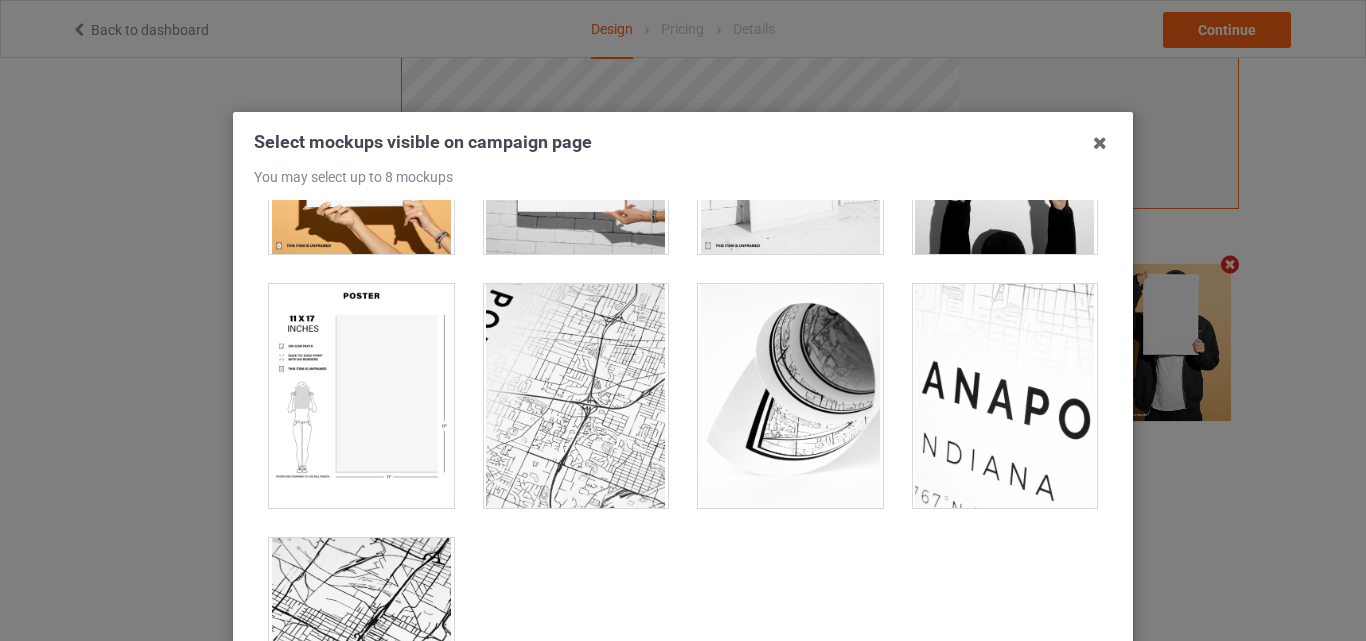 click at bounding box center [790, 142] 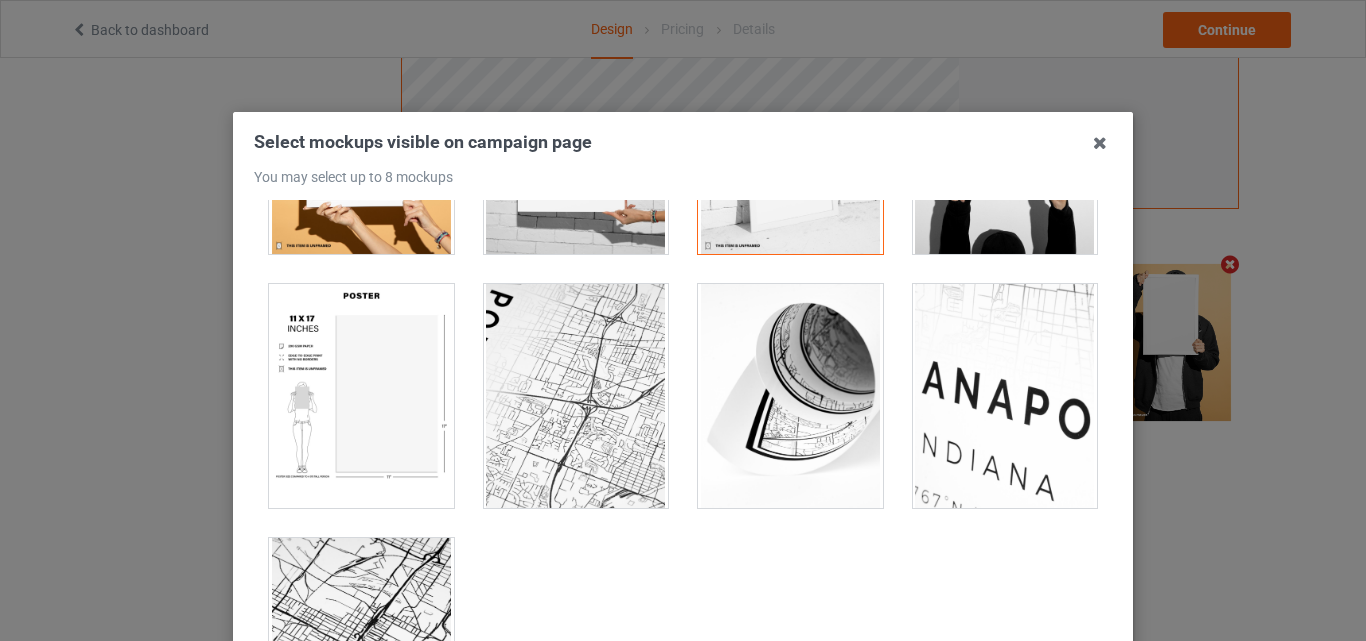 click at bounding box center [361, 396] 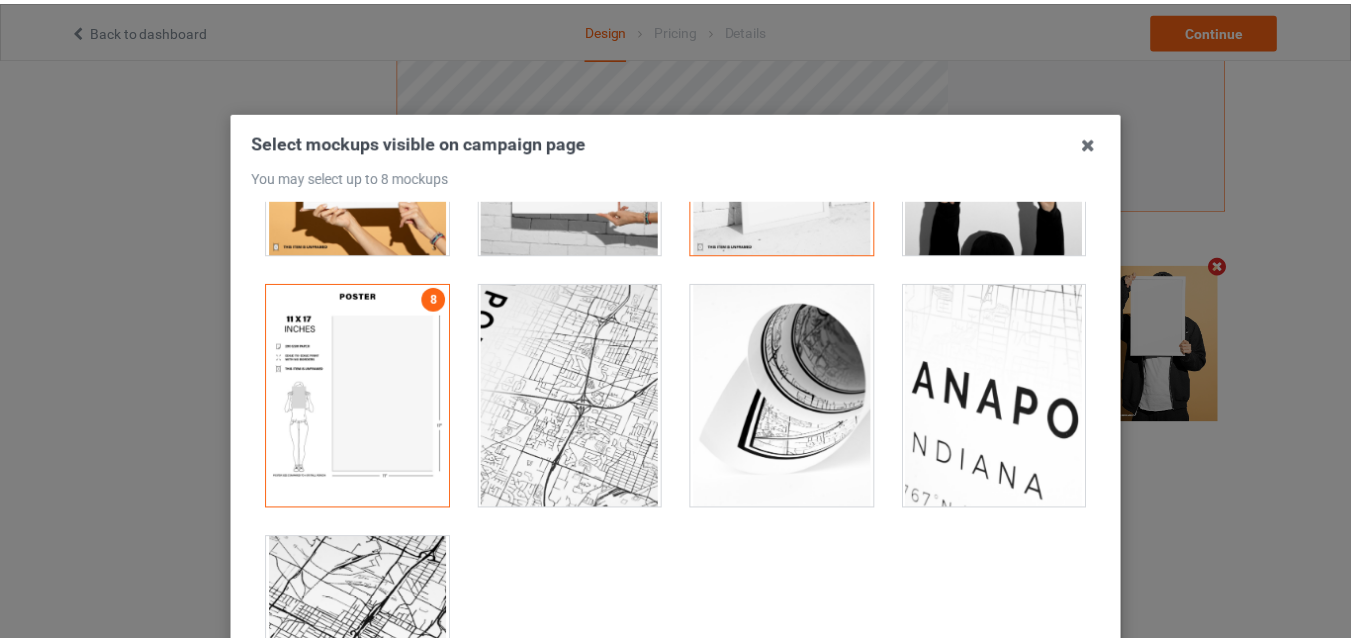 scroll, scrollTop: 264, scrollLeft: 0, axis: vertical 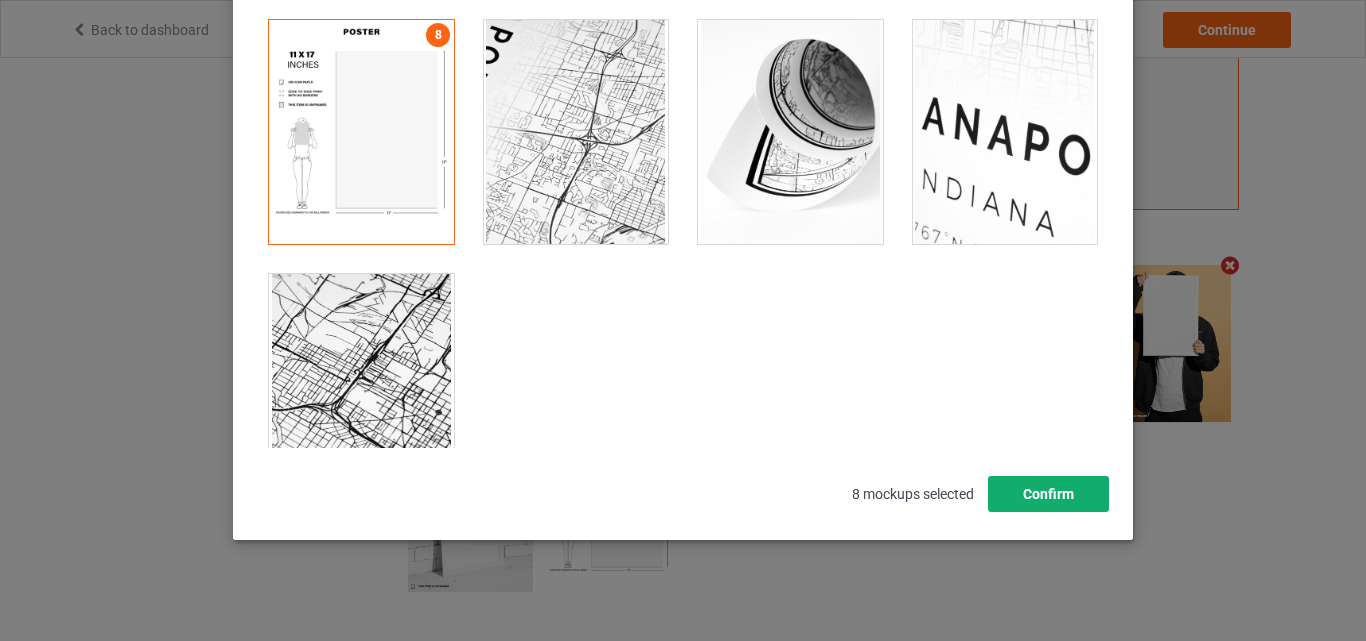 click on "Confirm" at bounding box center [1048, 494] 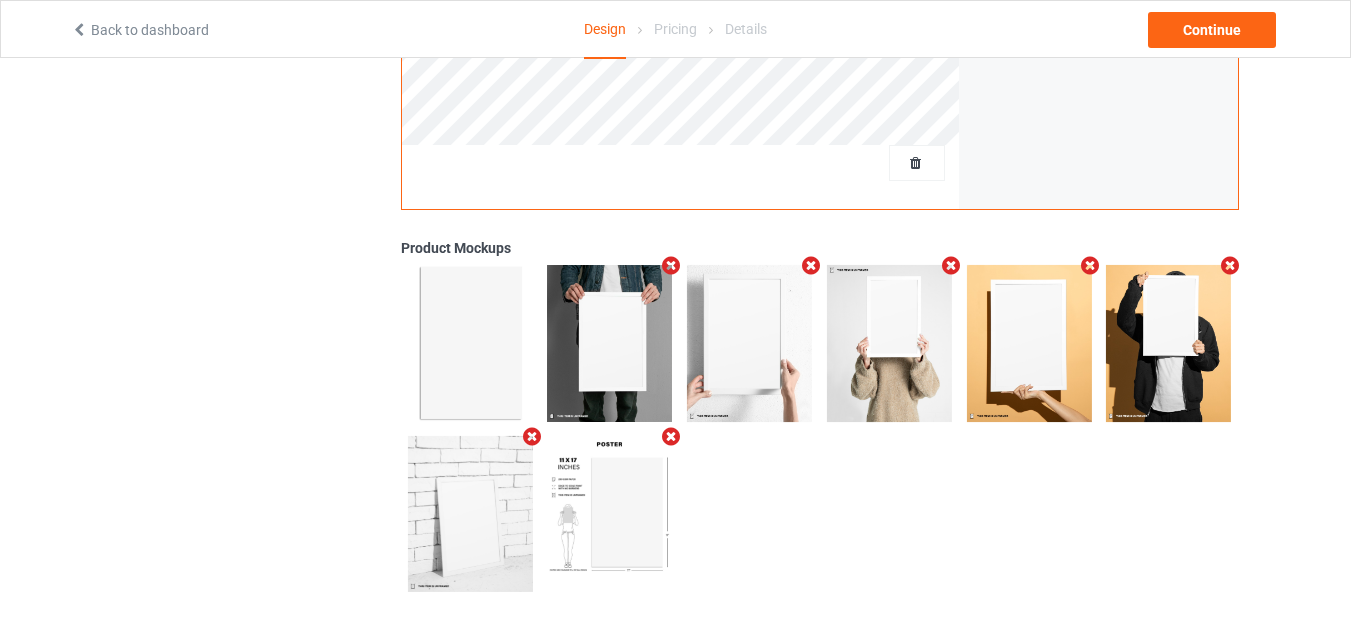 scroll, scrollTop: 0, scrollLeft: 0, axis: both 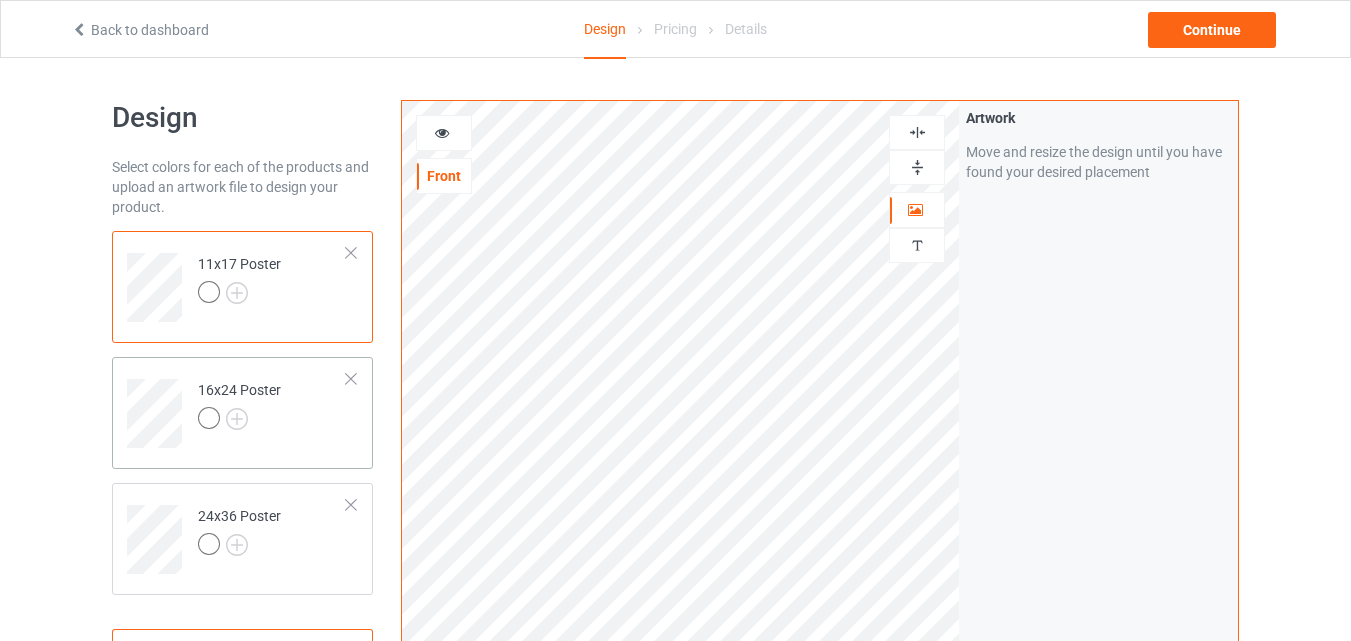 click on "16x24 Poster" at bounding box center (272, 406) 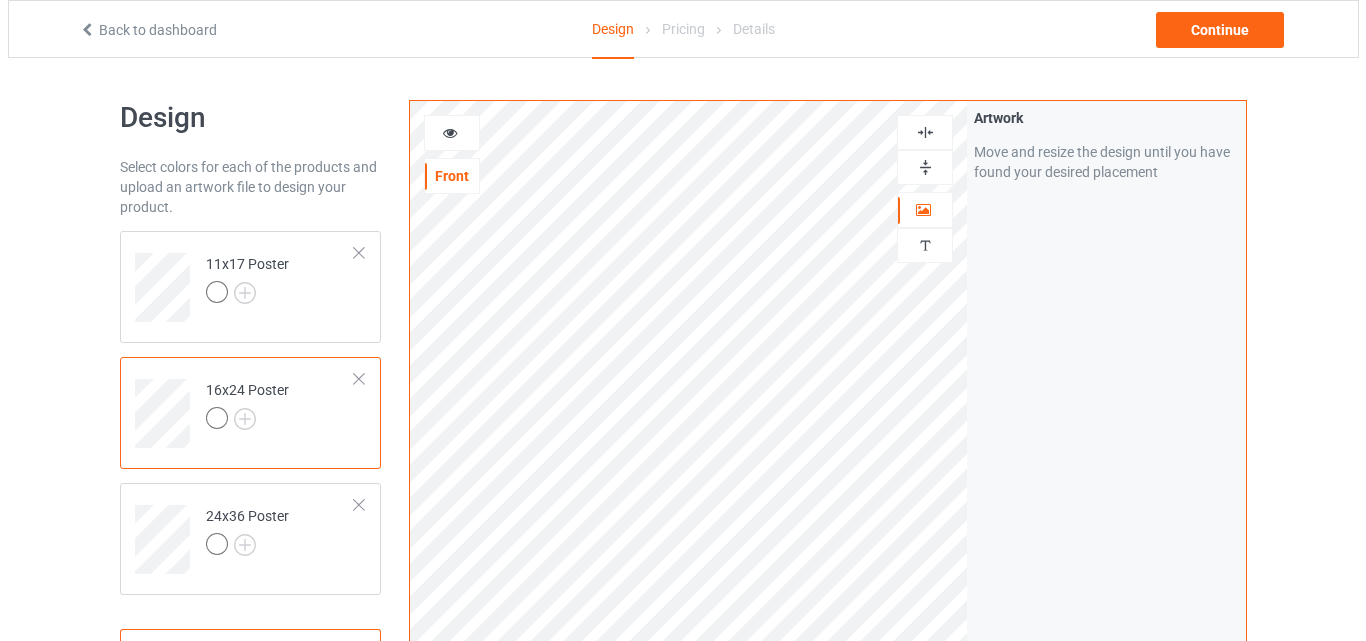 scroll, scrollTop: 655, scrollLeft: 0, axis: vertical 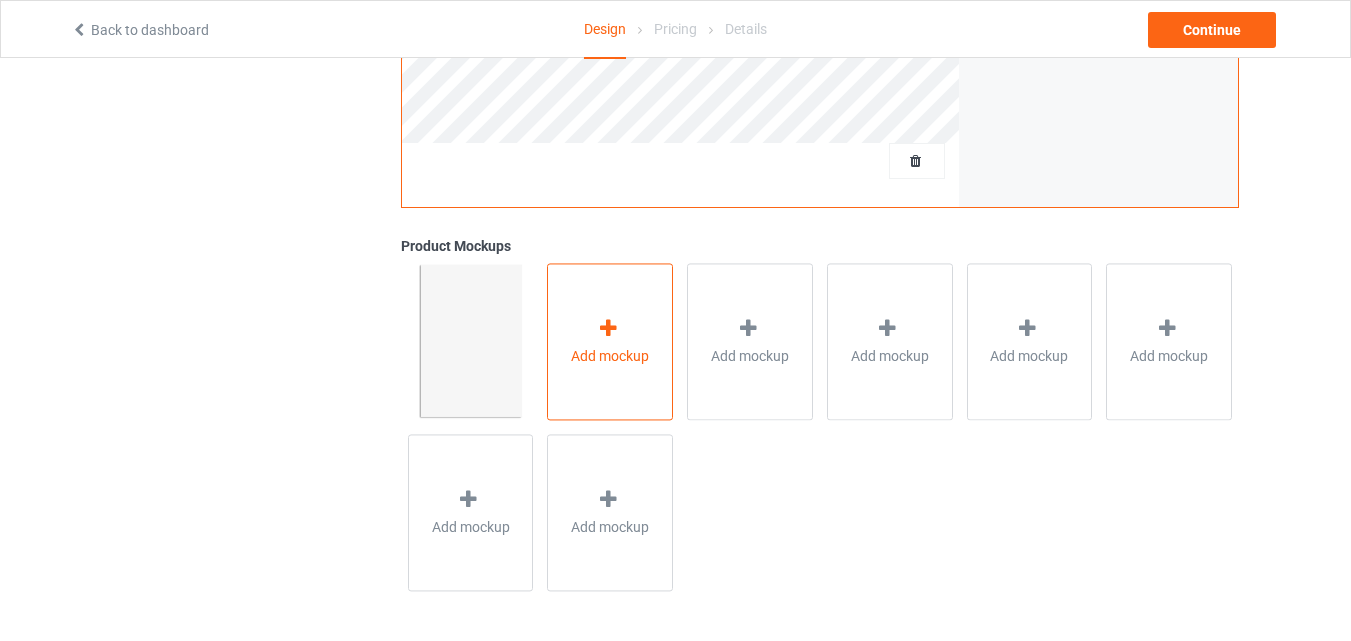 click at bounding box center [608, 328] 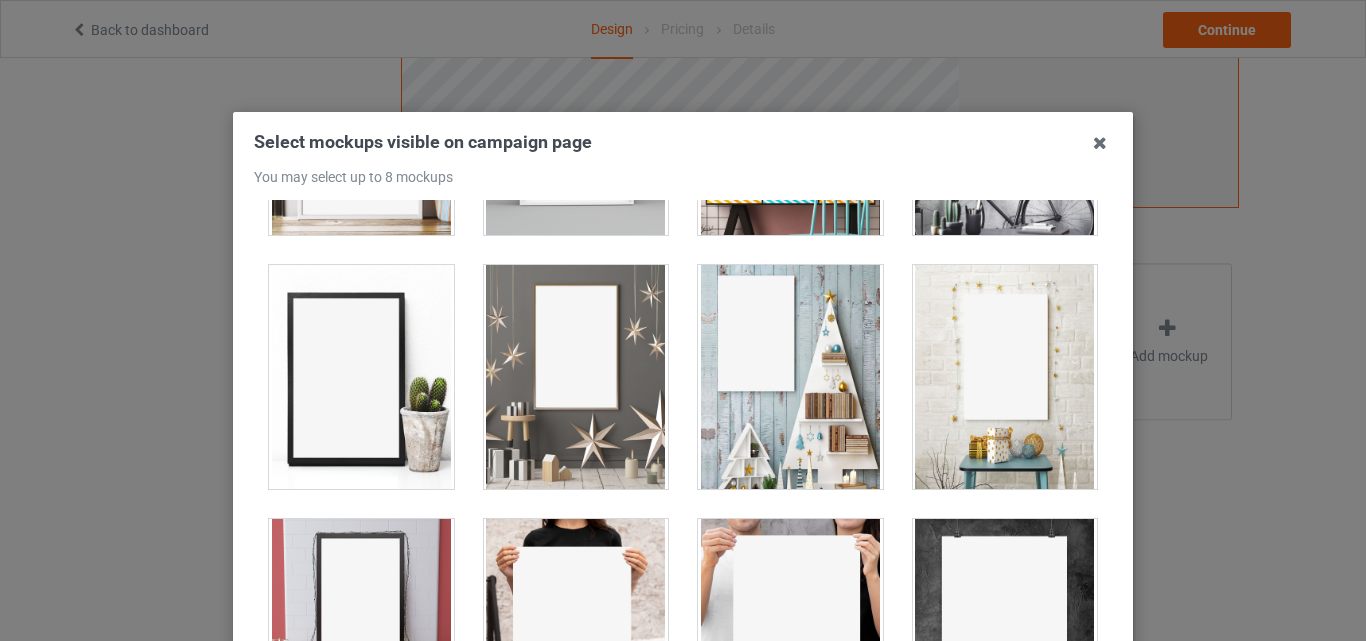 scroll, scrollTop: 475, scrollLeft: 0, axis: vertical 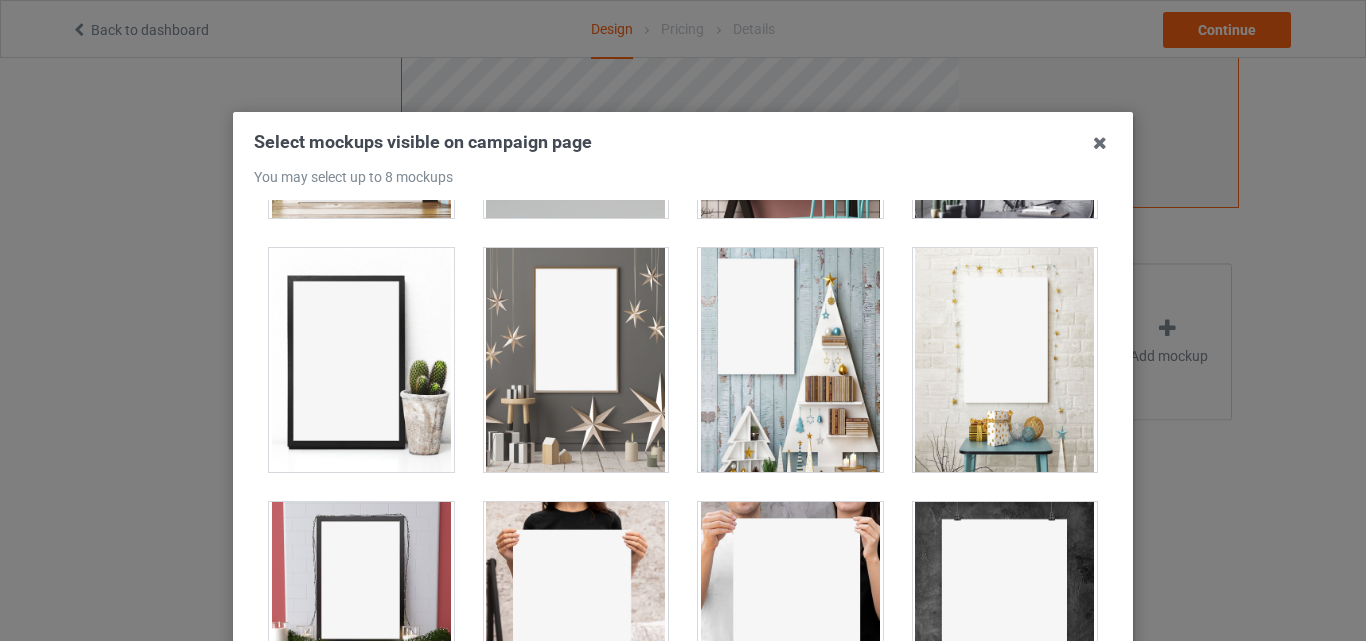 drag, startPoint x: 922, startPoint y: 376, endPoint x: 759, endPoint y: 370, distance: 163.1104 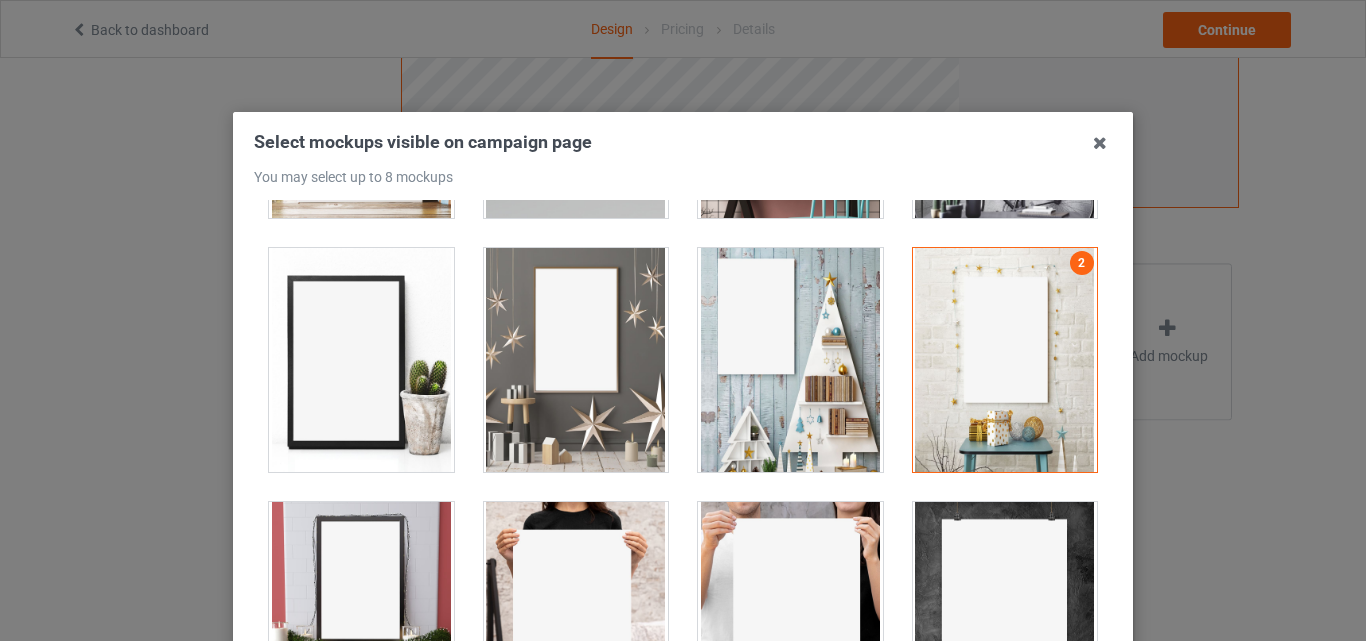 drag, startPoint x: 757, startPoint y: 370, endPoint x: 515, endPoint y: 353, distance: 242.59637 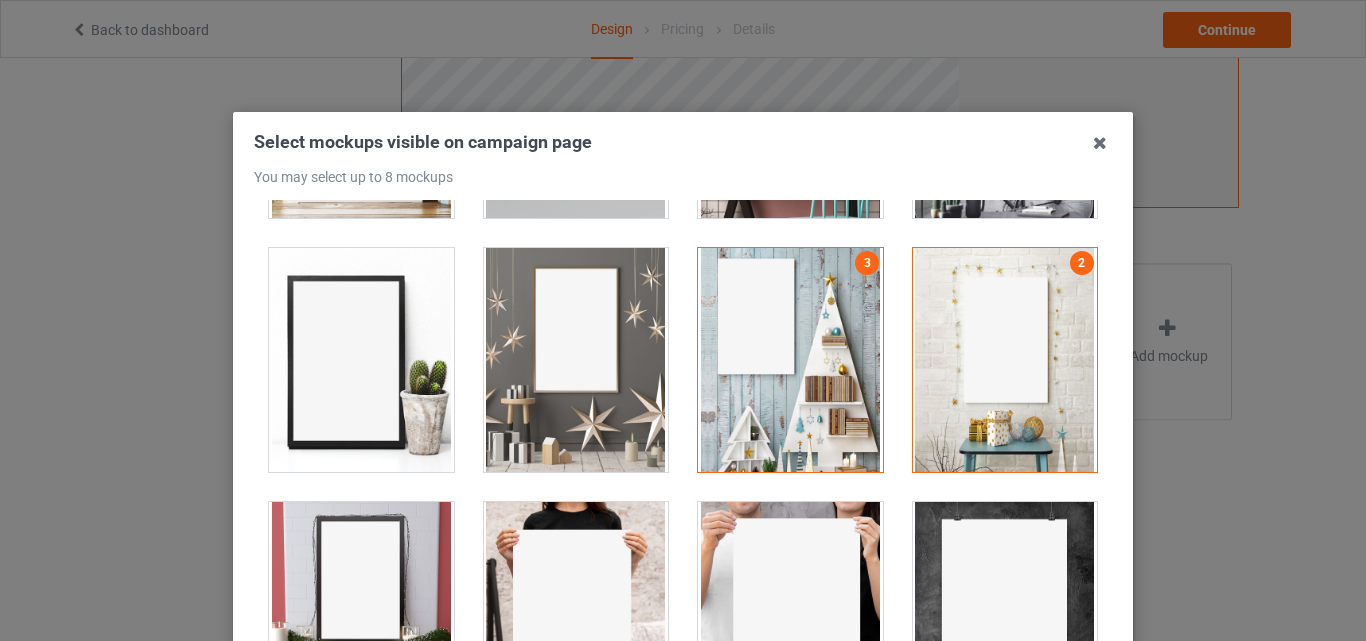click at bounding box center (576, 360) 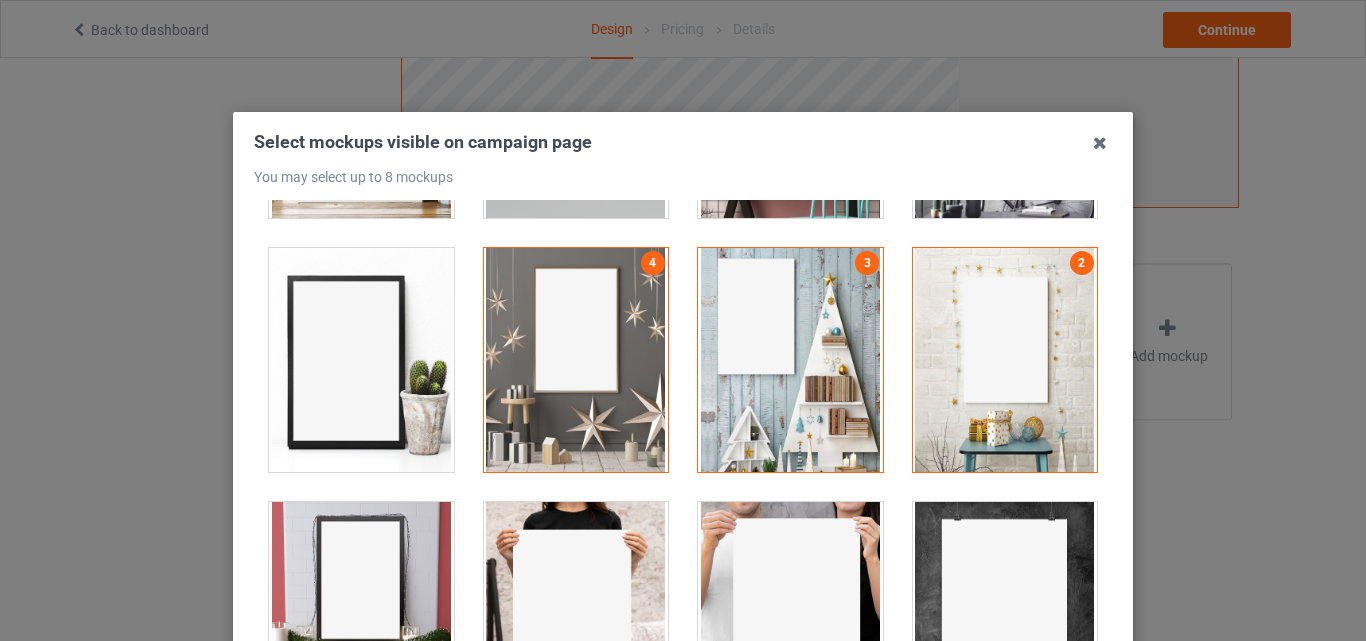 click at bounding box center [361, 360] 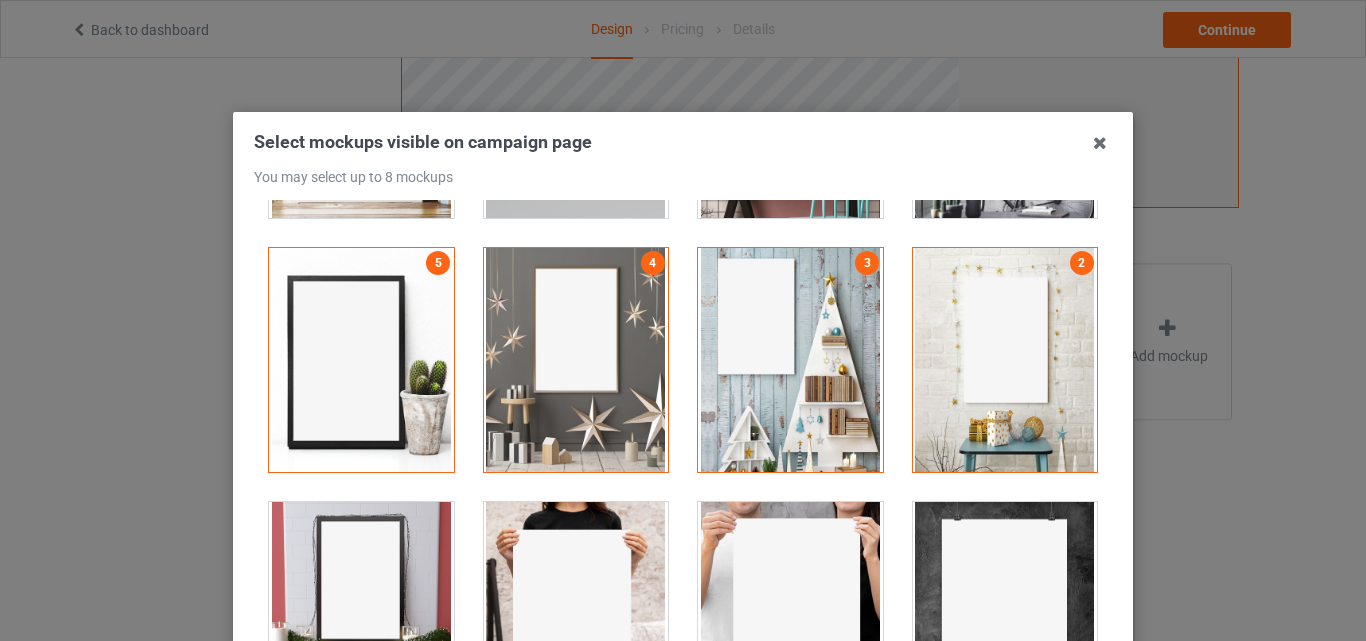 click at bounding box center [361, 614] 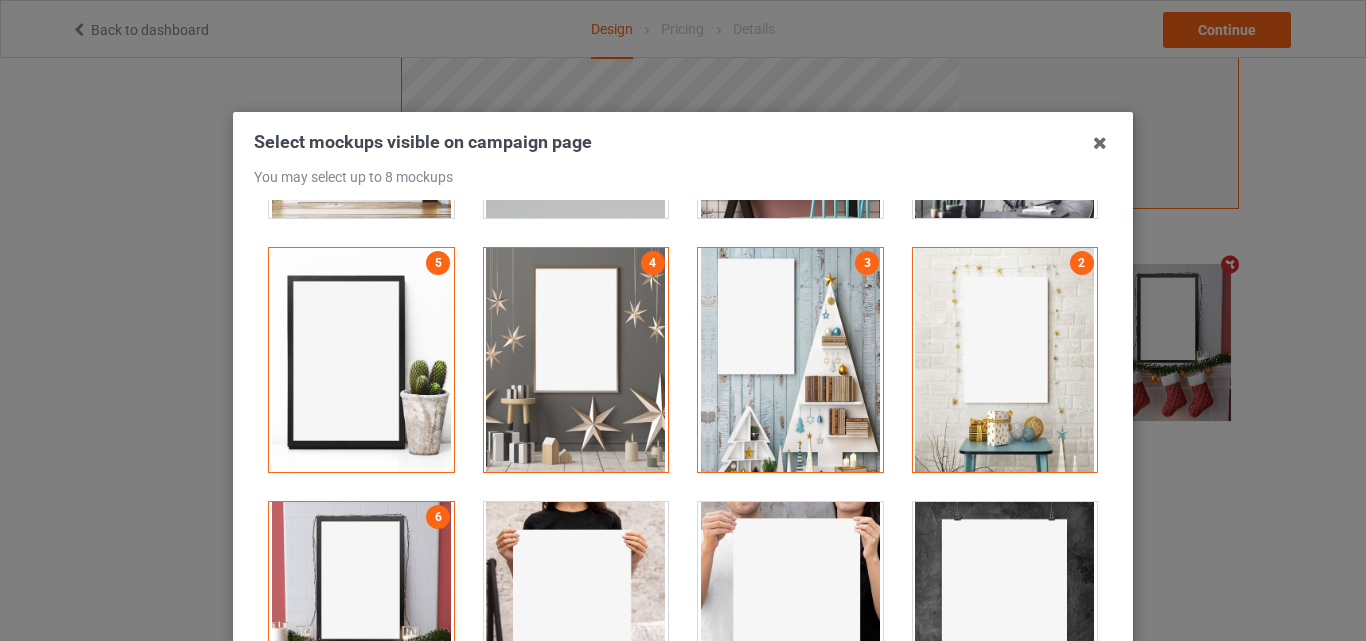 scroll, scrollTop: 2281, scrollLeft: 0, axis: vertical 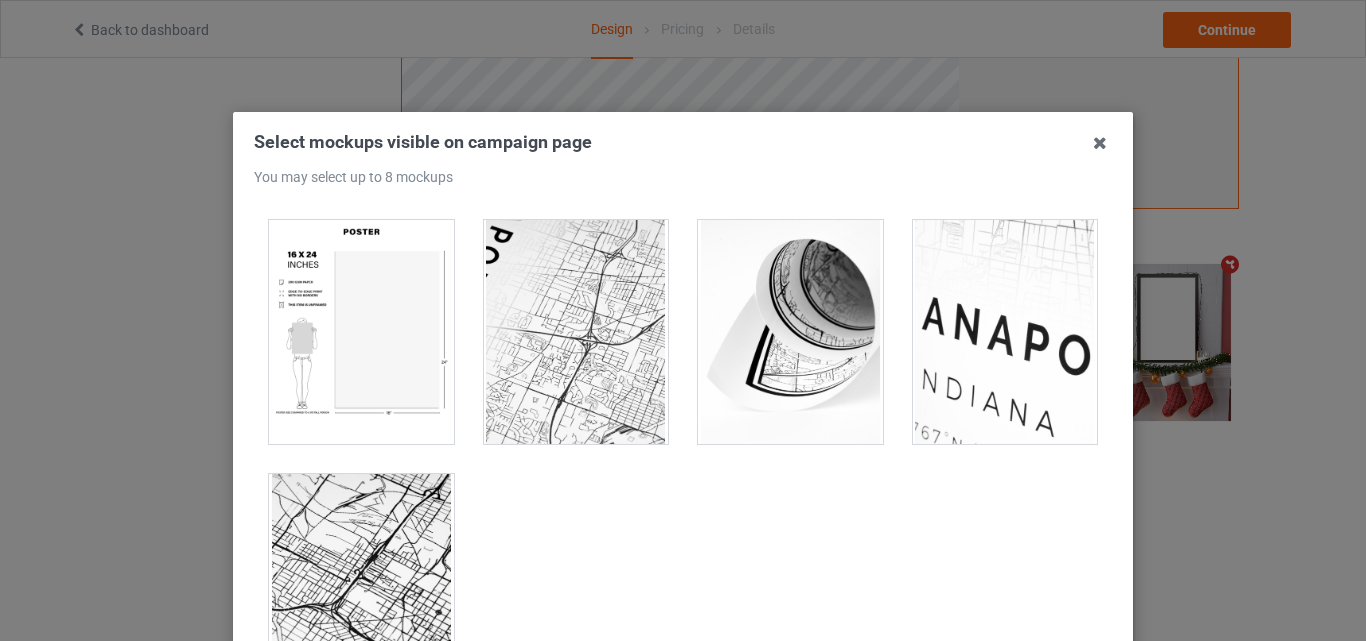 drag, startPoint x: 250, startPoint y: 391, endPoint x: 271, endPoint y: 383, distance: 22.472204 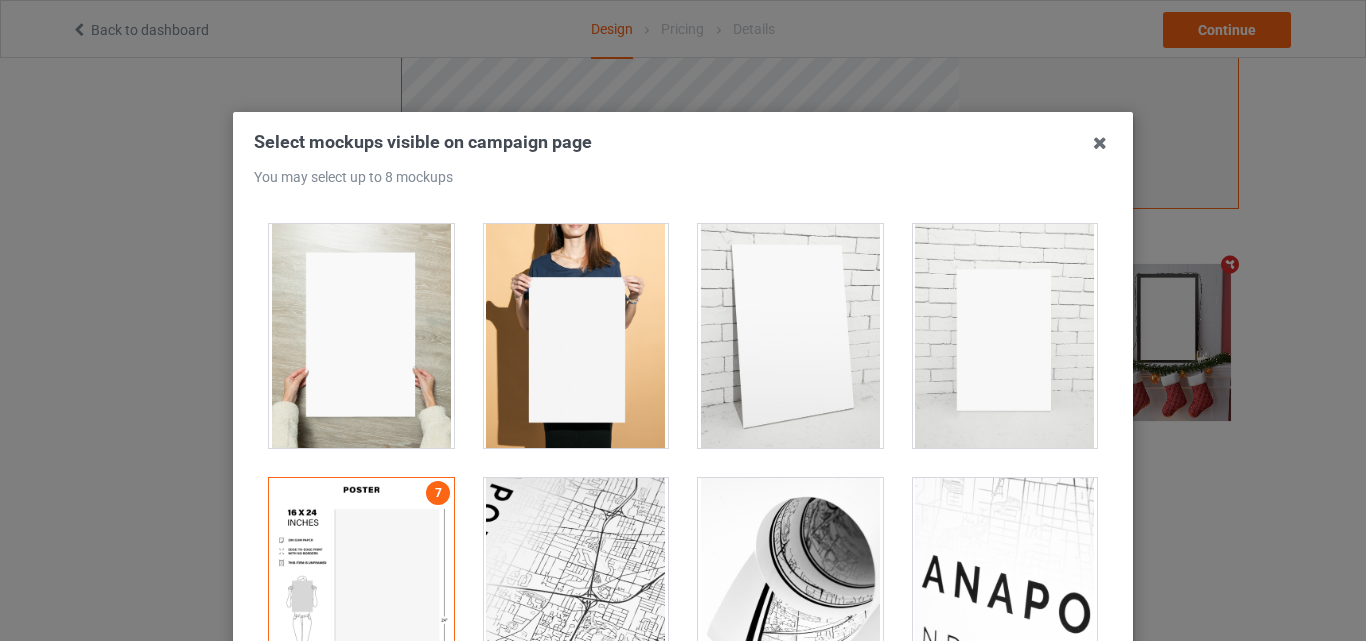 scroll, scrollTop: 1994, scrollLeft: 0, axis: vertical 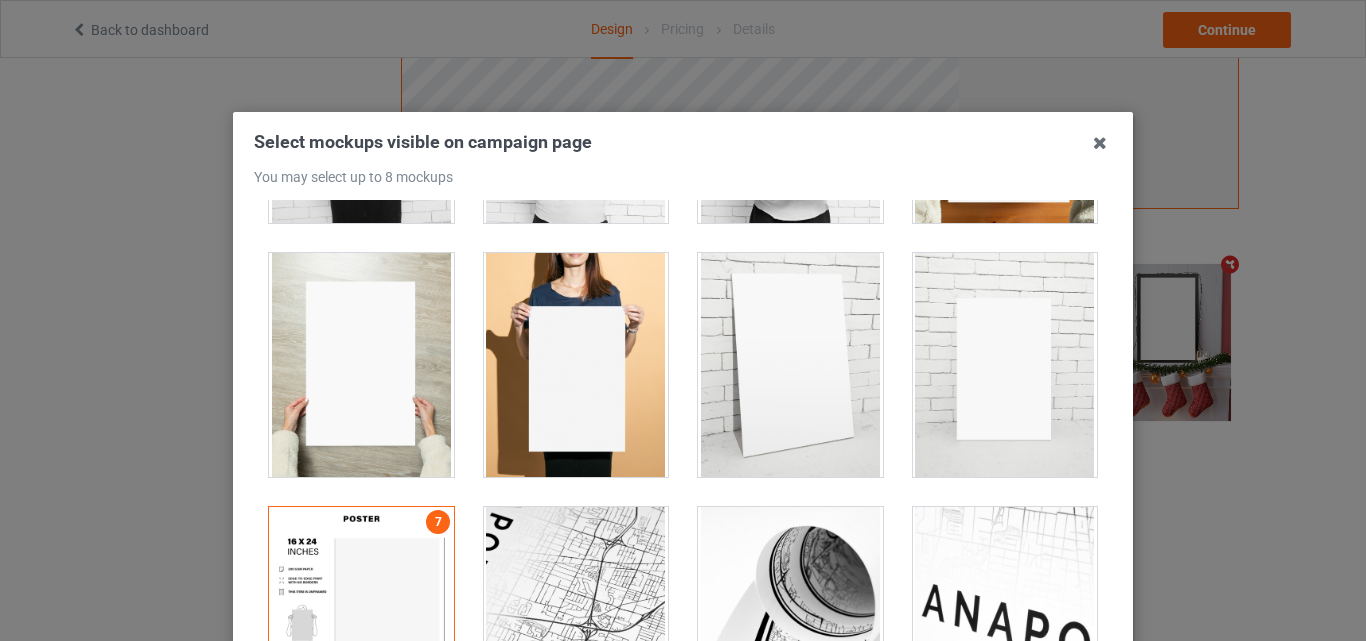 drag, startPoint x: 802, startPoint y: 401, endPoint x: 436, endPoint y: 576, distance: 405.68585 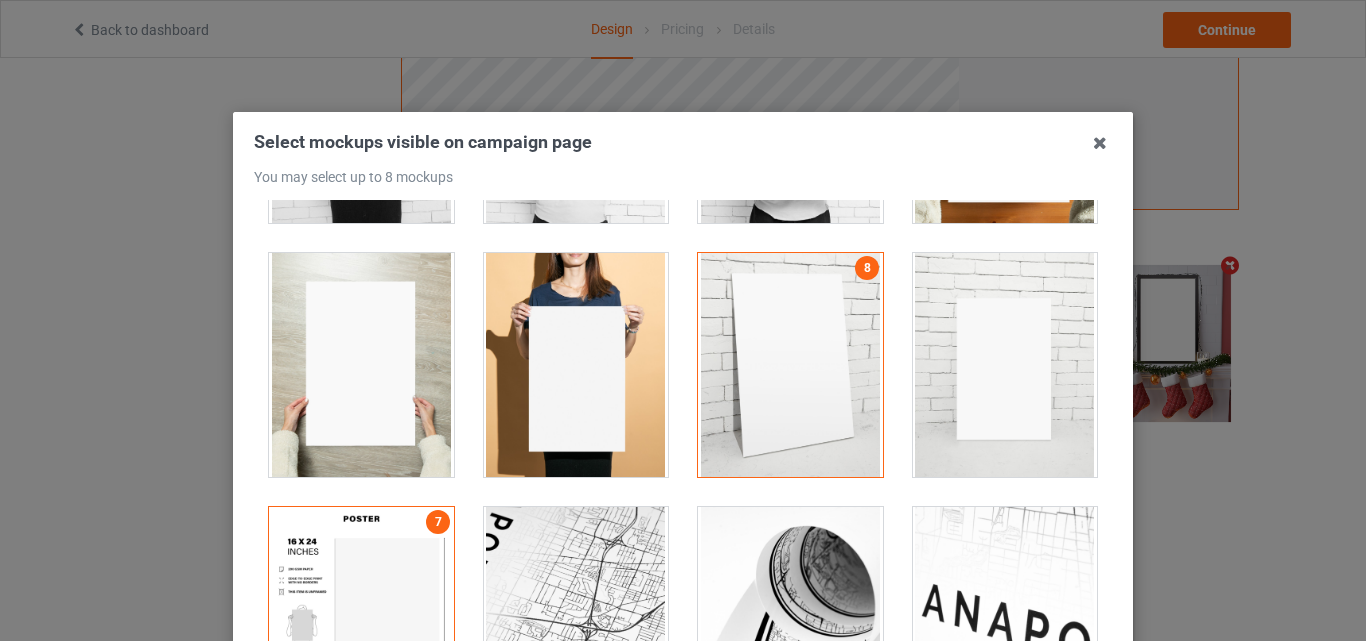click at bounding box center [361, 619] 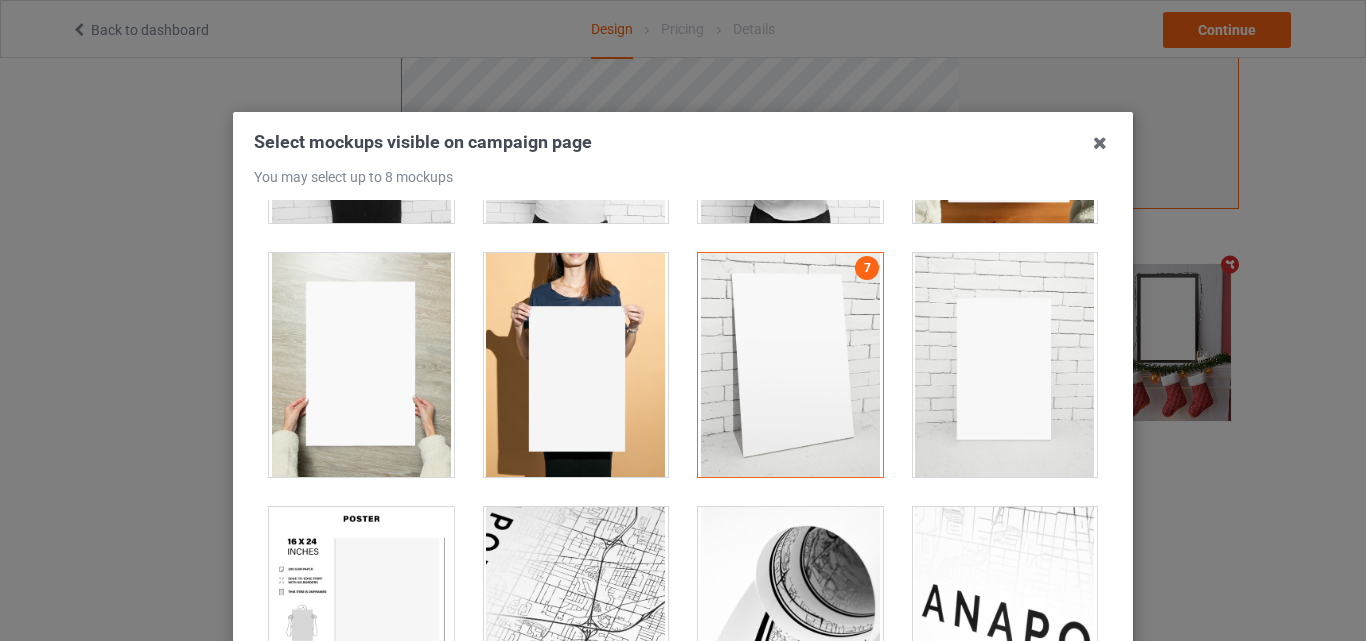 click at bounding box center (361, 619) 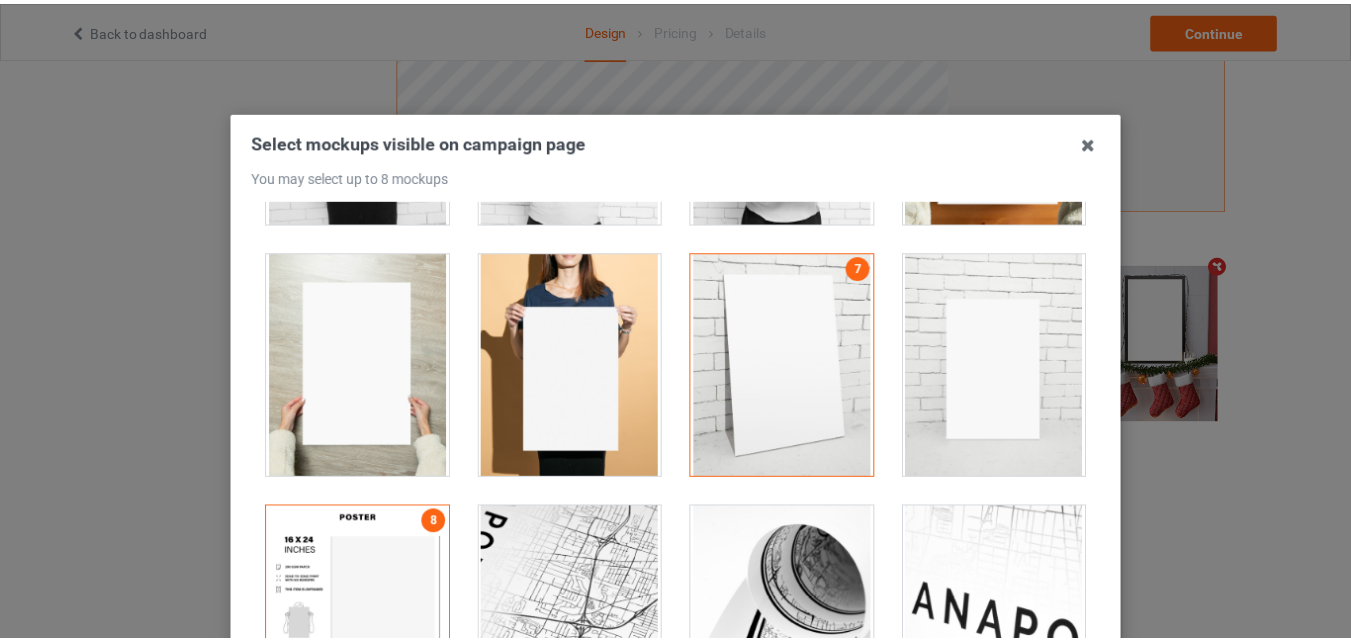 scroll, scrollTop: 275, scrollLeft: 0, axis: vertical 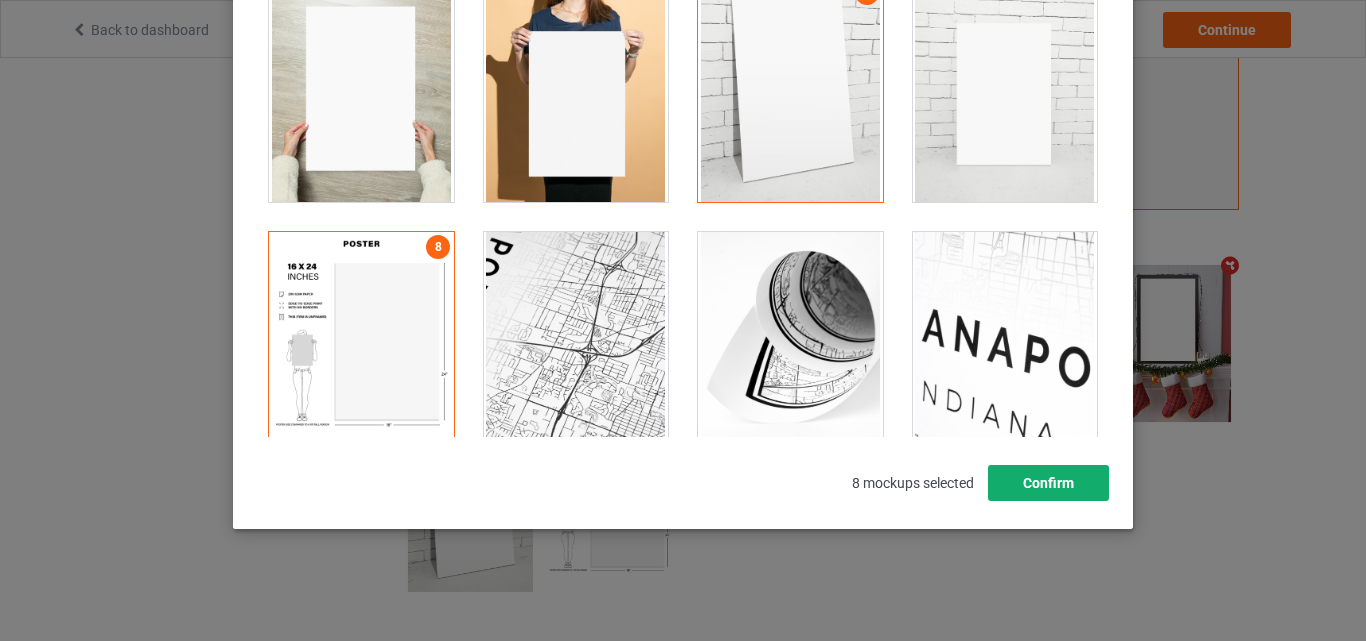click on "Confirm" at bounding box center (1048, 483) 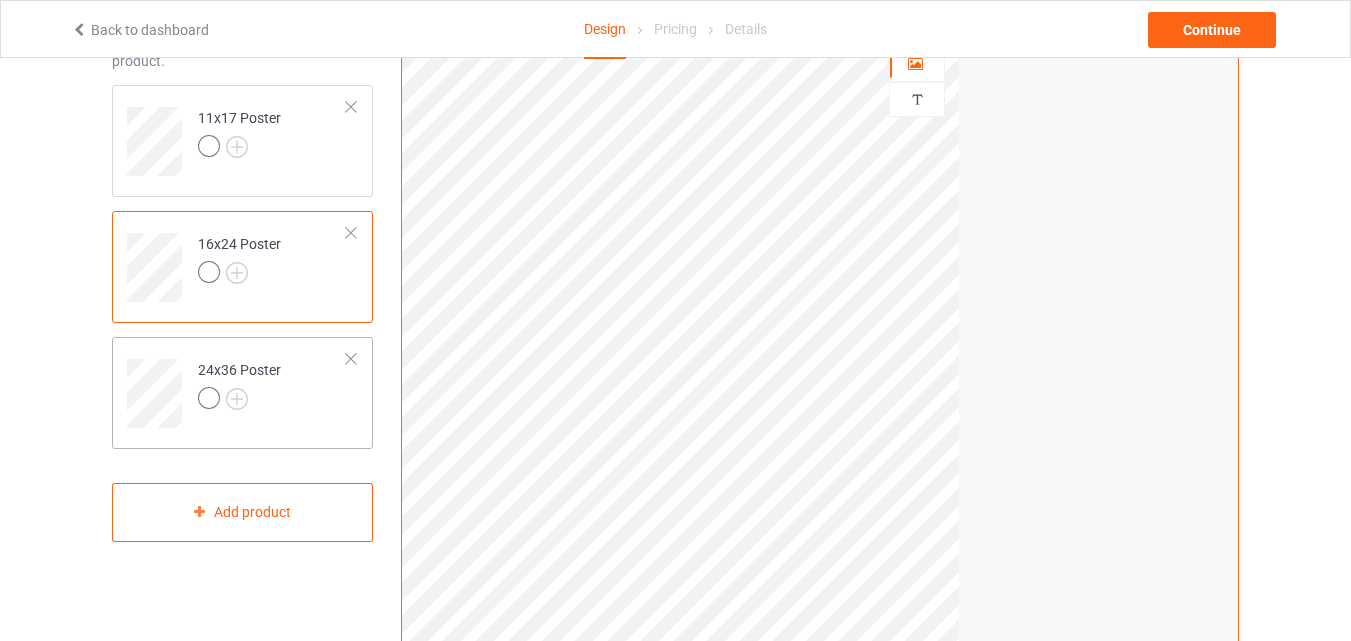 scroll, scrollTop: 0, scrollLeft: 0, axis: both 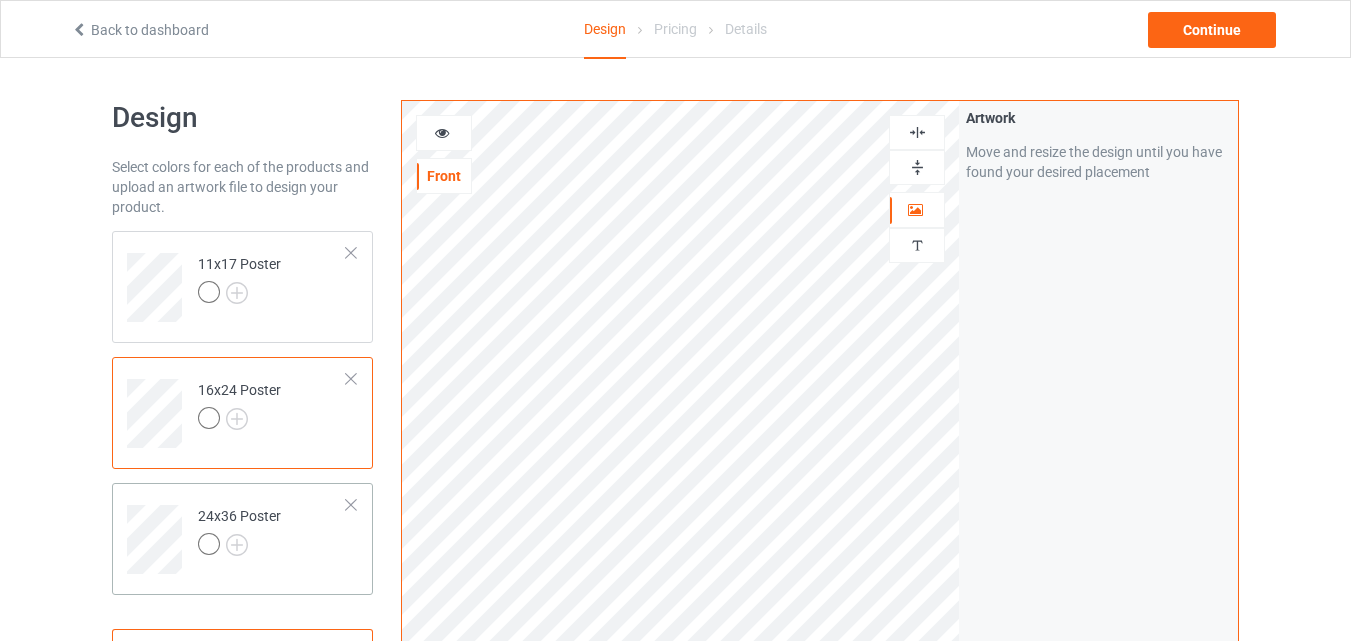 click on "24x36 Poster" at bounding box center [272, 532] 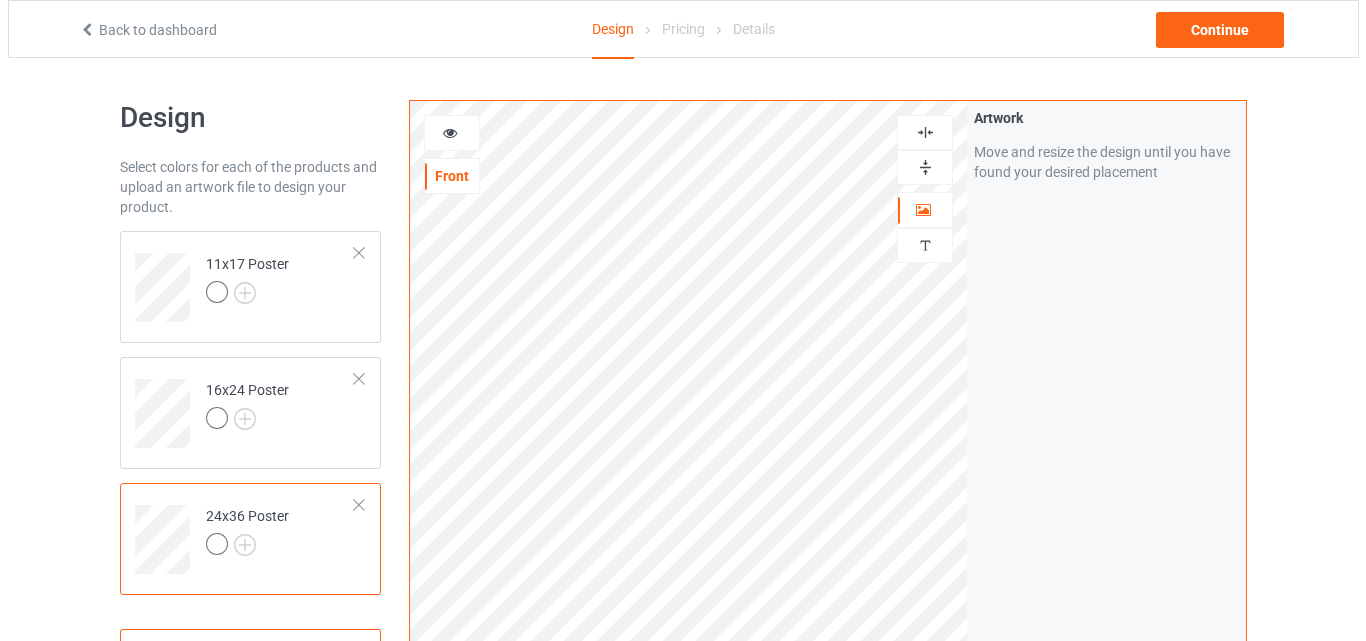 scroll, scrollTop: 655, scrollLeft: 0, axis: vertical 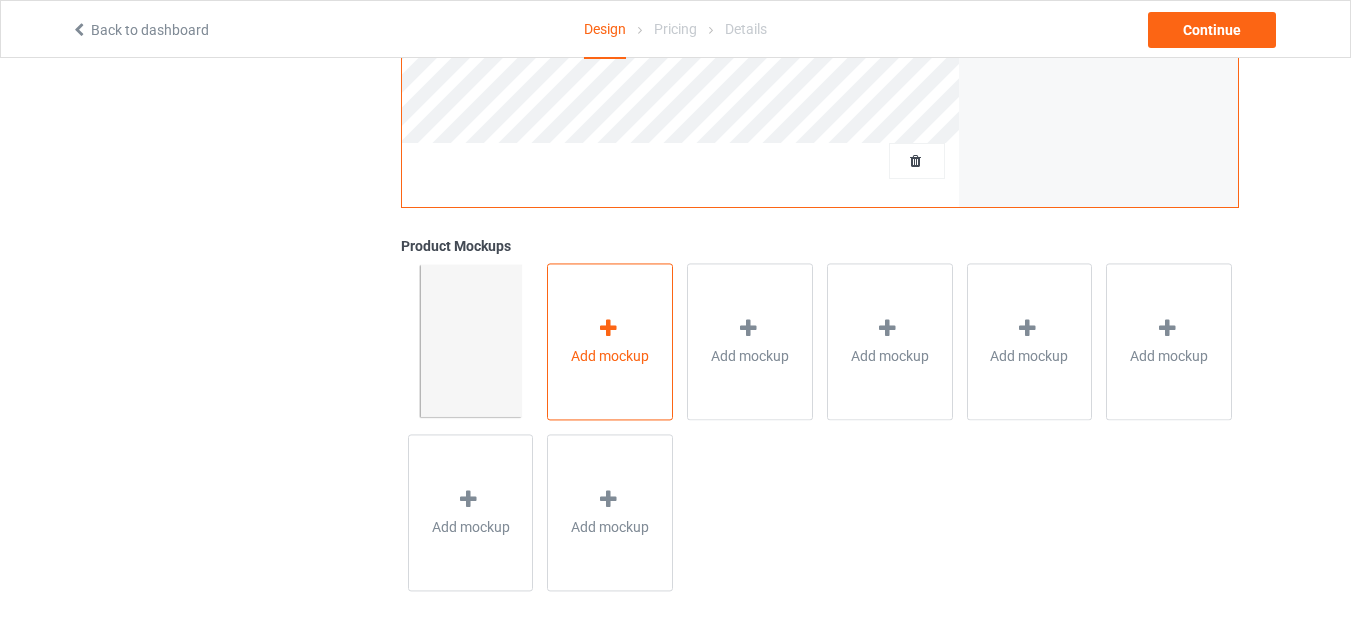 click on "Add mockup" at bounding box center [610, 341] 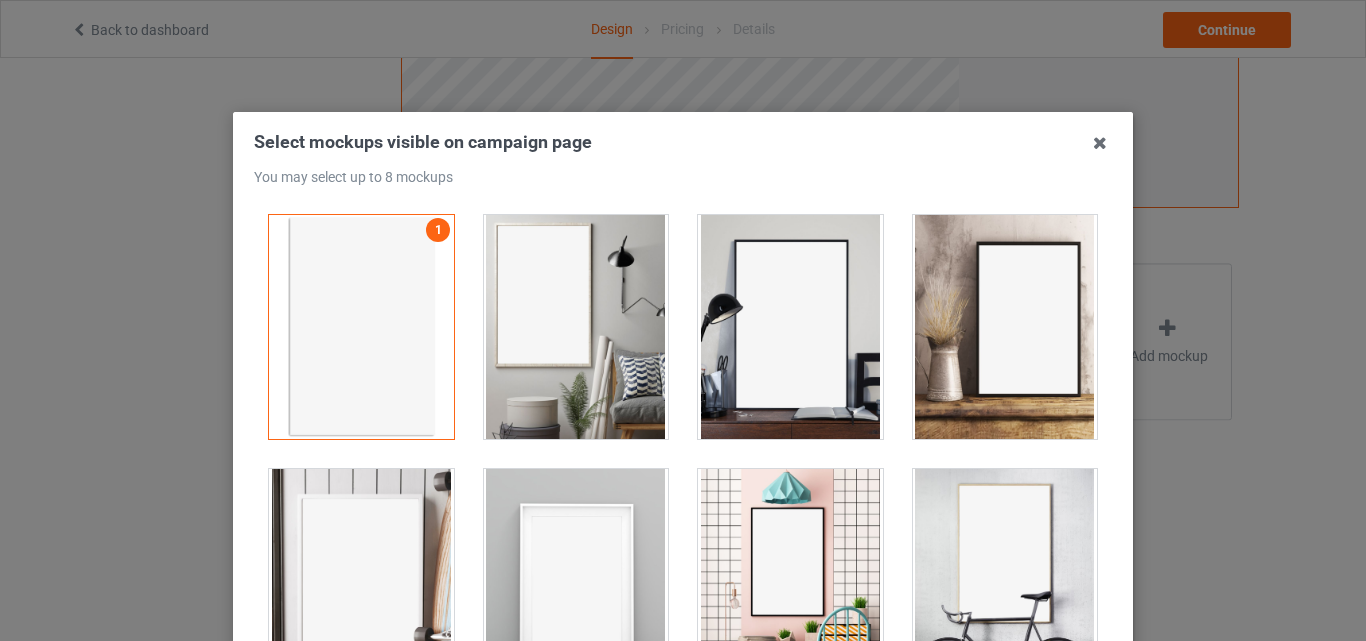 click at bounding box center (576, 327) 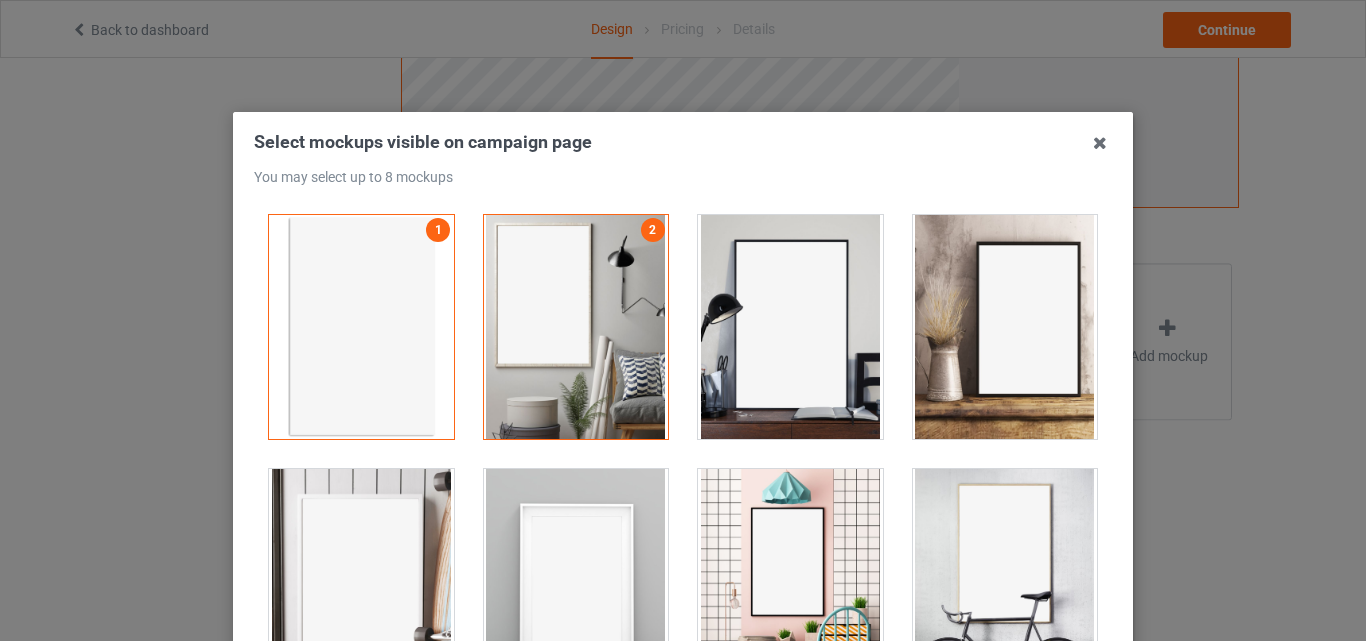 drag, startPoint x: 764, startPoint y: 320, endPoint x: 887, endPoint y: 314, distance: 123.146255 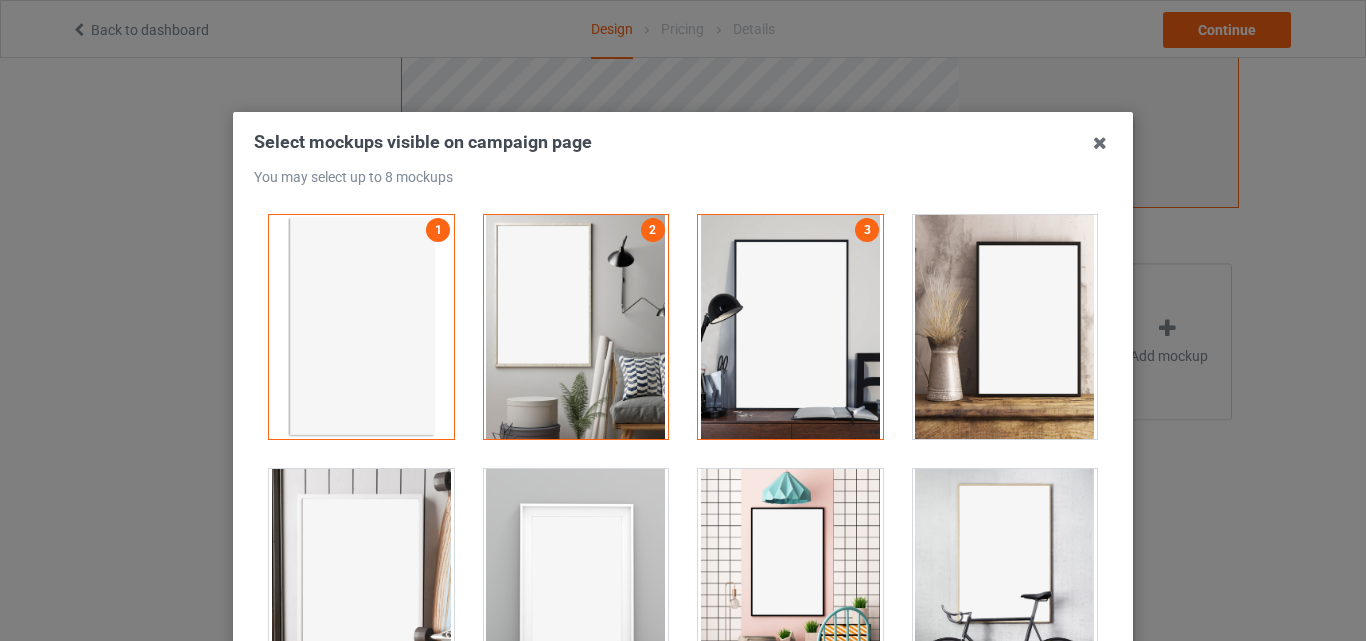 click at bounding box center (1005, 327) 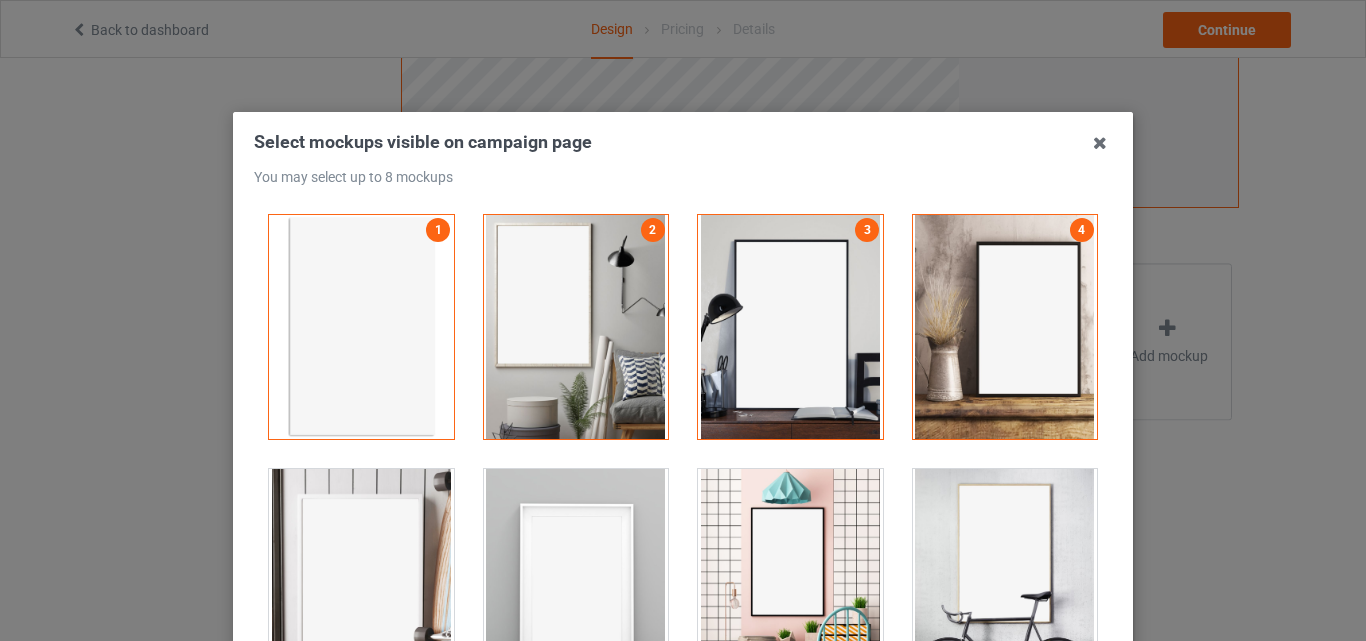 click on "4" at bounding box center (1005, 327) 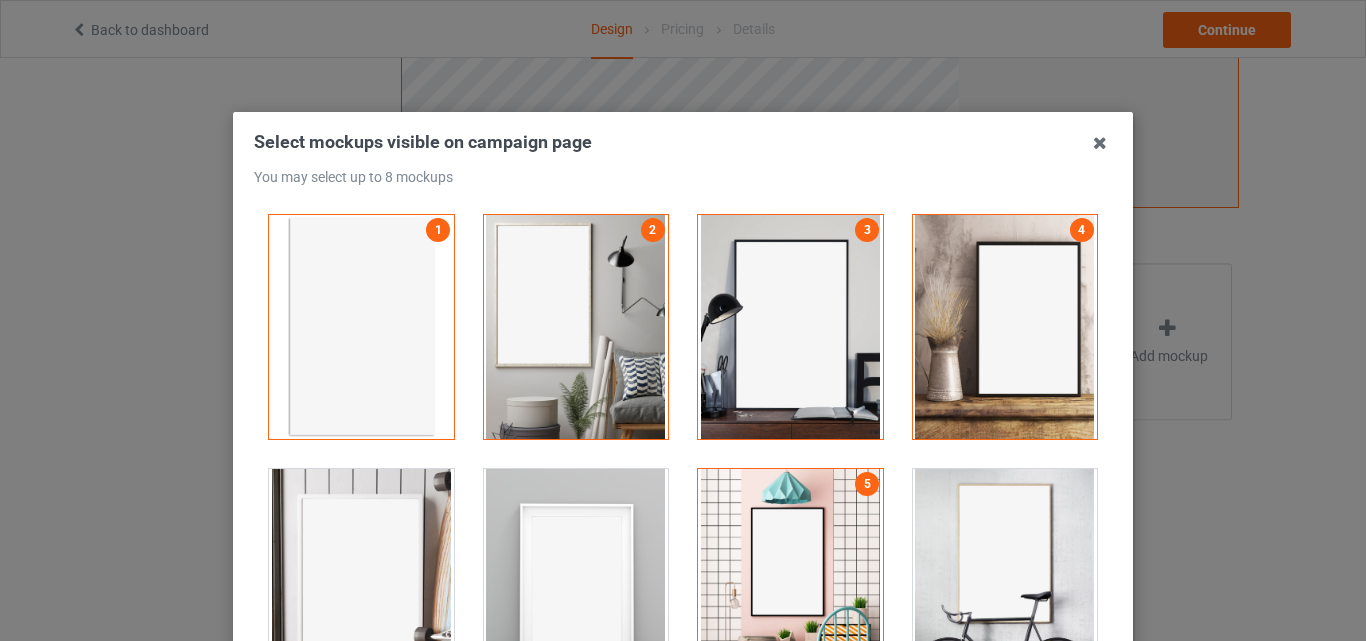 drag, startPoint x: 911, startPoint y: 510, endPoint x: 783, endPoint y: 534, distance: 130.23056 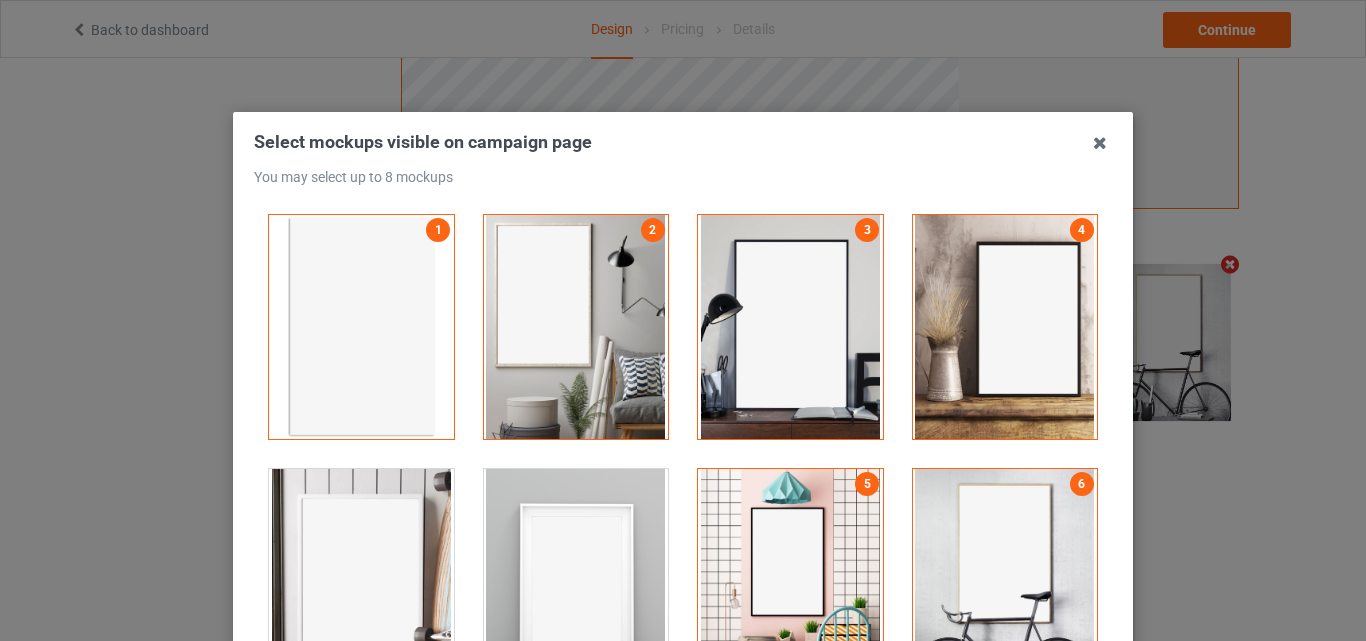 scroll, scrollTop: 654, scrollLeft: 0, axis: vertical 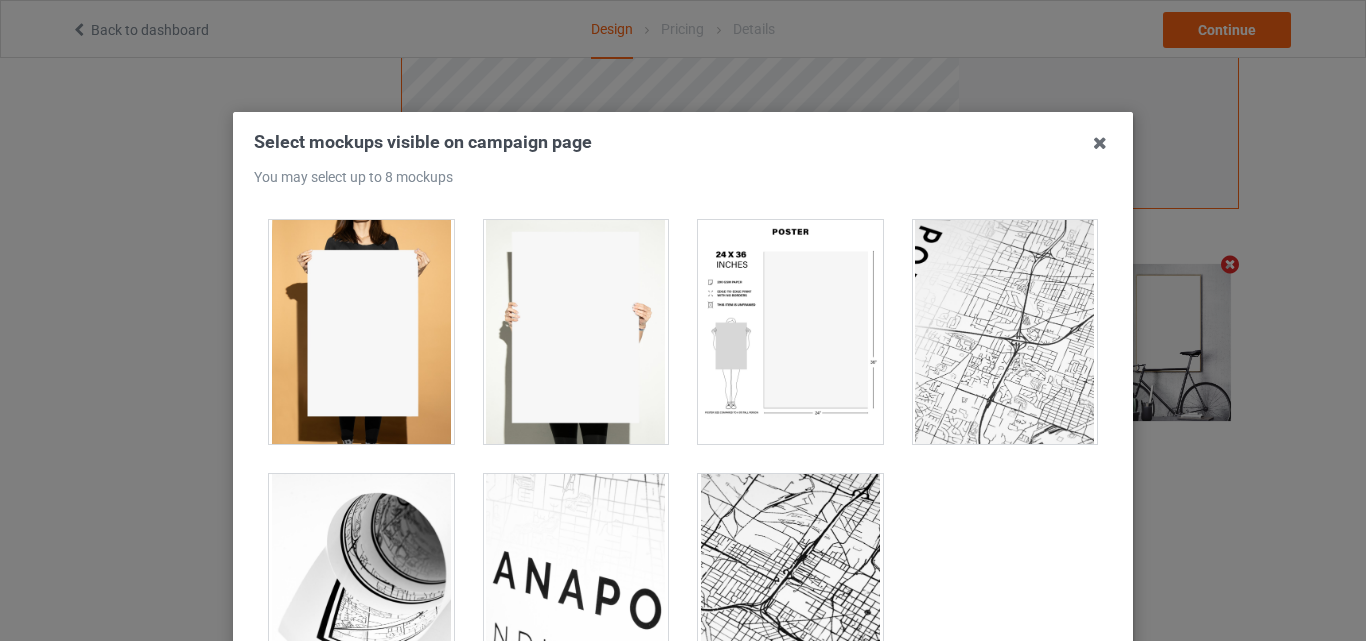 drag, startPoint x: 752, startPoint y: 408, endPoint x: 963, endPoint y: 385, distance: 212.24985 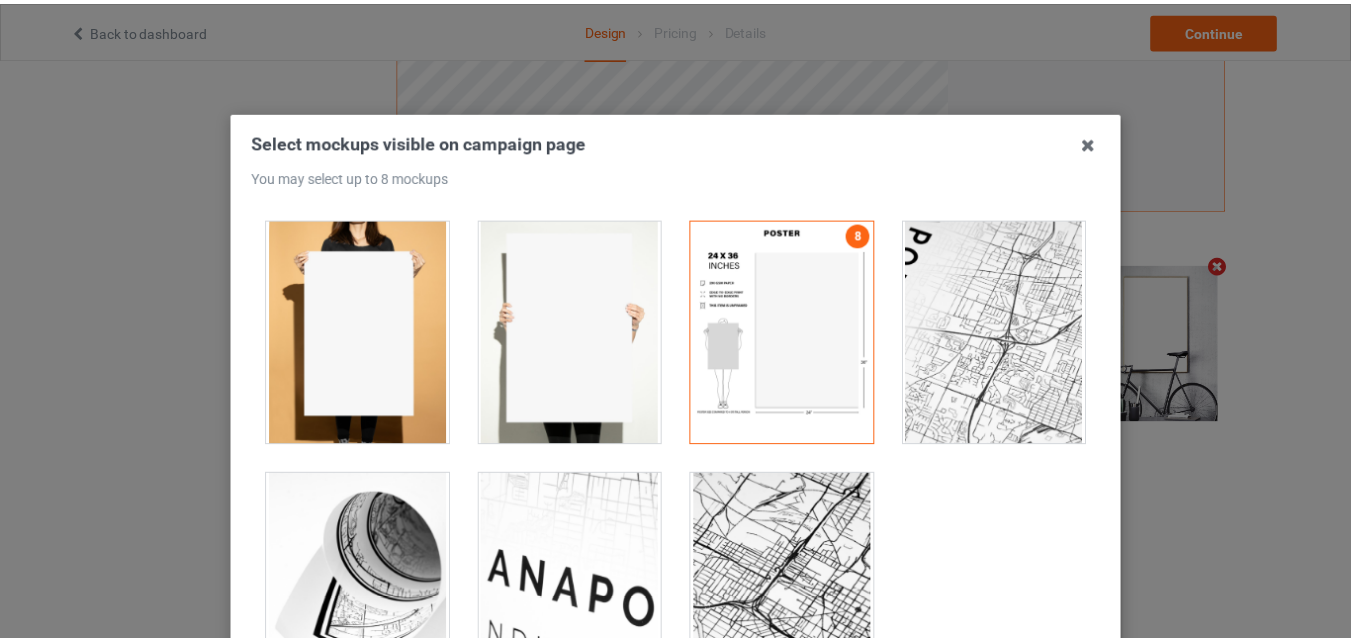 scroll, scrollTop: 275, scrollLeft: 0, axis: vertical 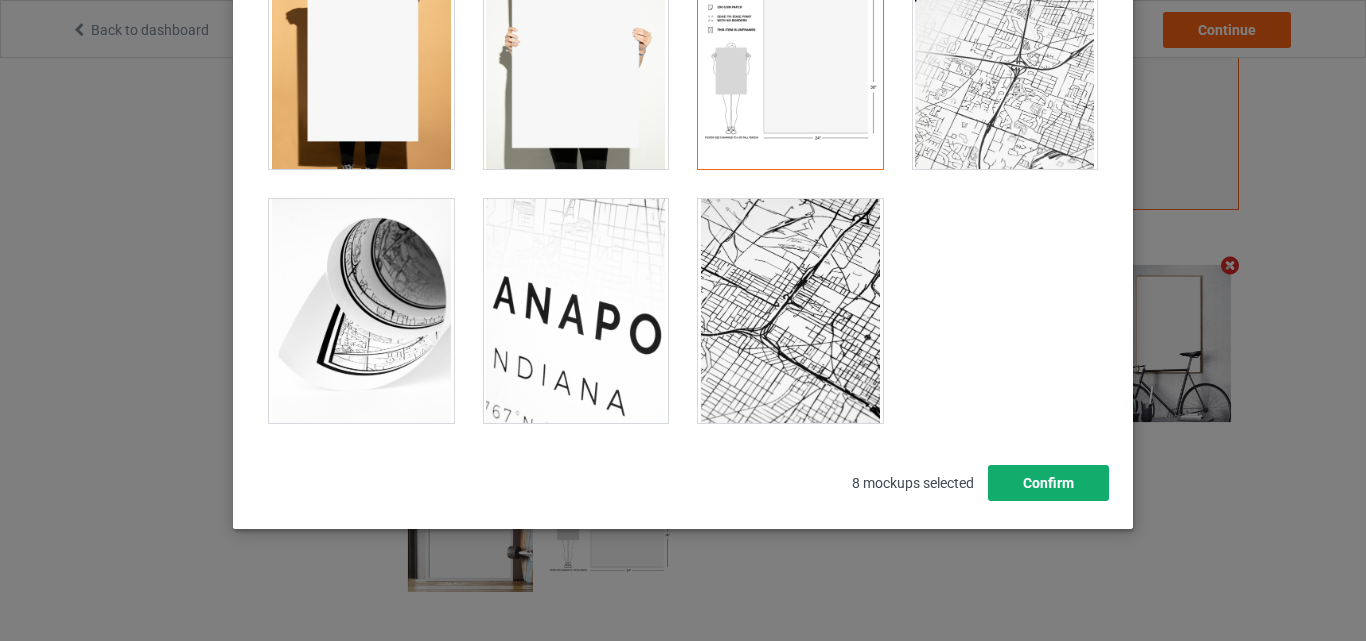 click on "Confirm" at bounding box center [1048, 483] 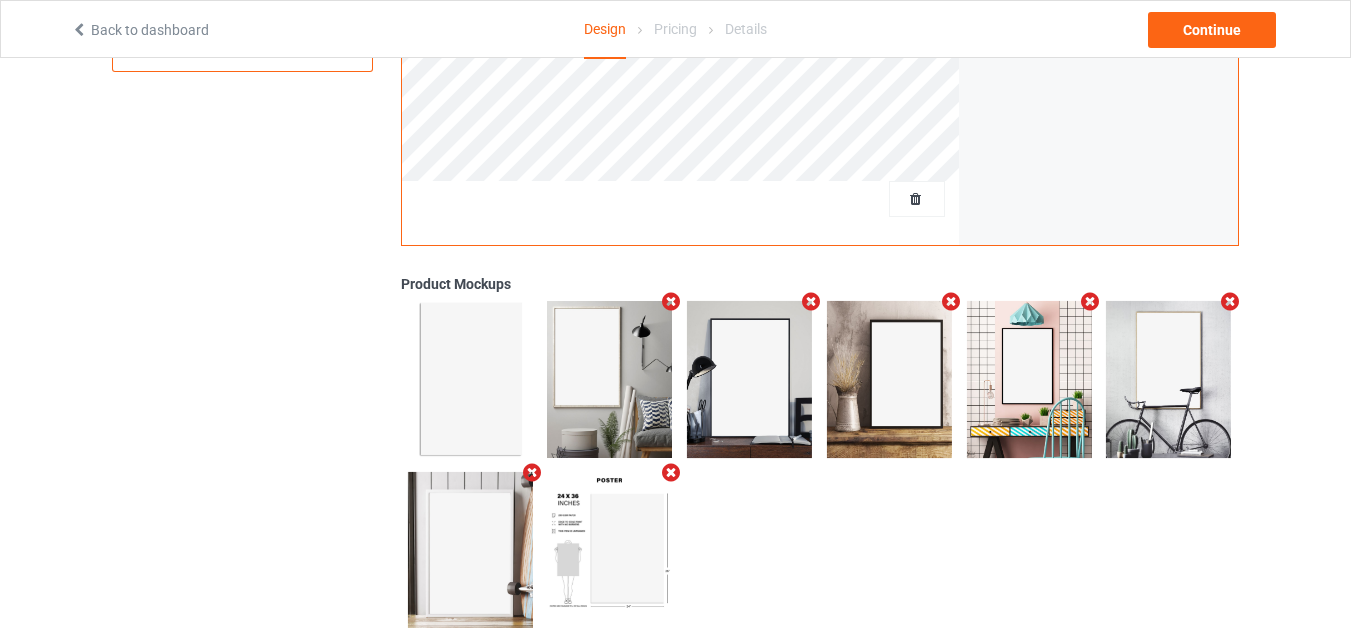 scroll, scrollTop: 653, scrollLeft: 0, axis: vertical 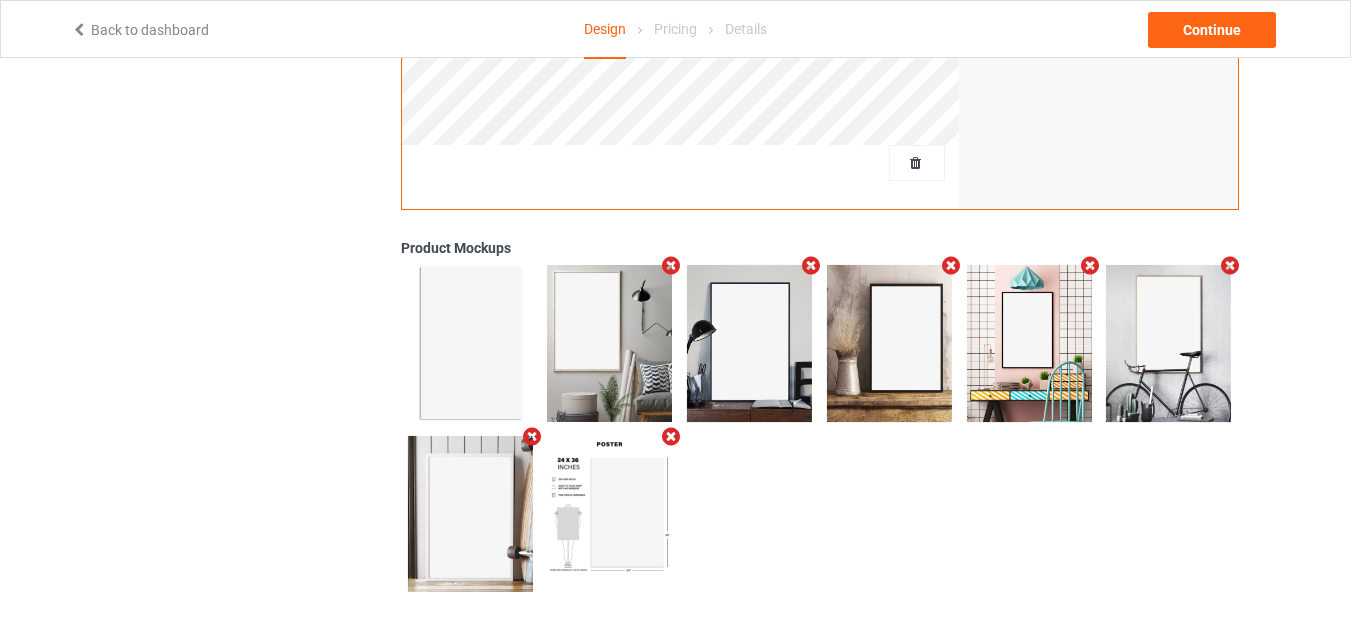 click on "Back to dashboard Design Pricing Details Continue" at bounding box center [675, 29] 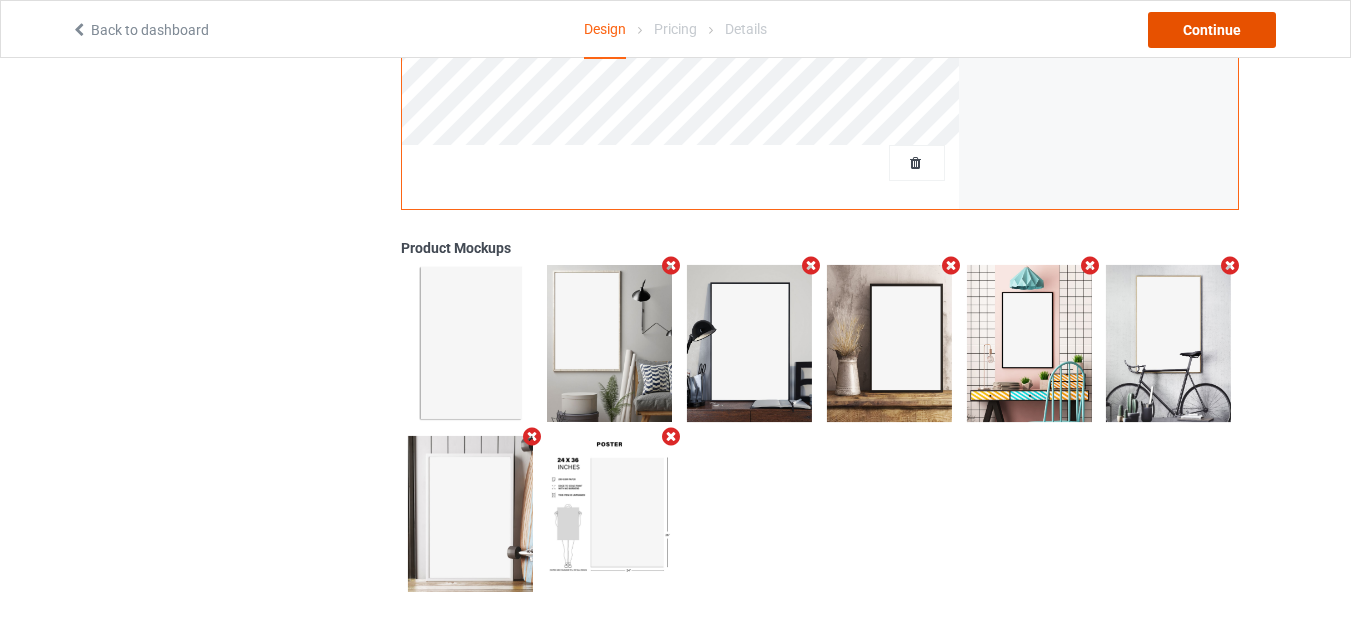 click on "Continue" at bounding box center (1212, 30) 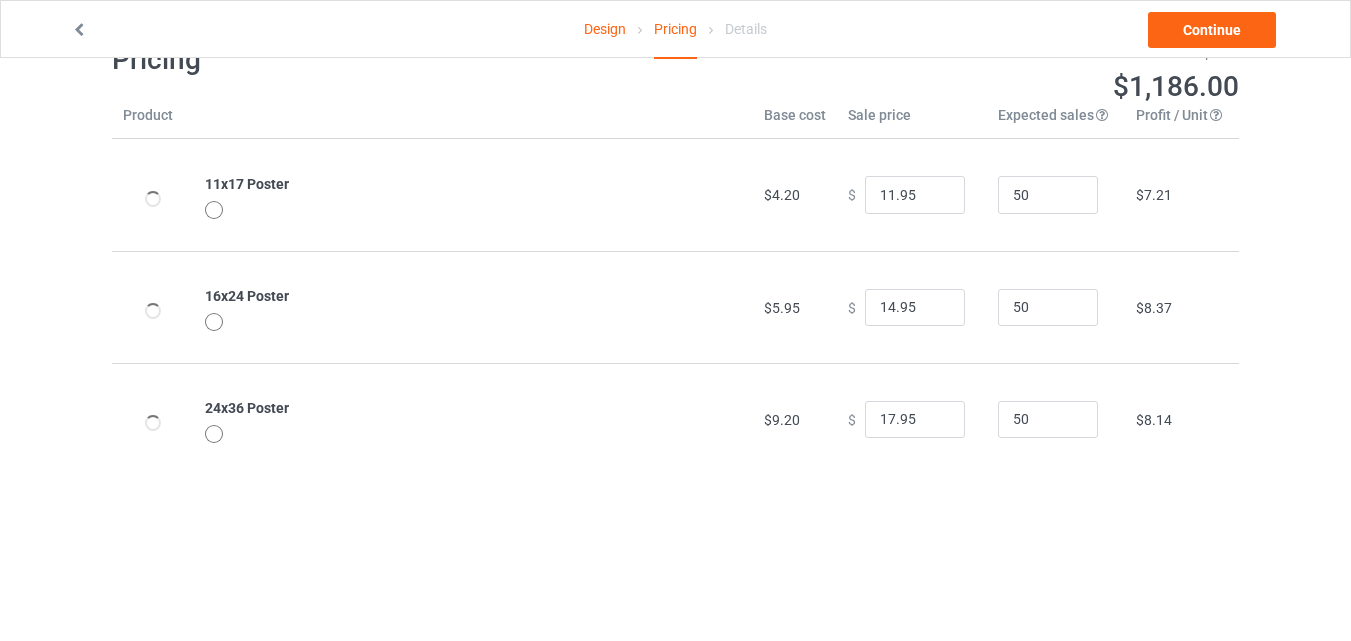 scroll, scrollTop: 0, scrollLeft: 0, axis: both 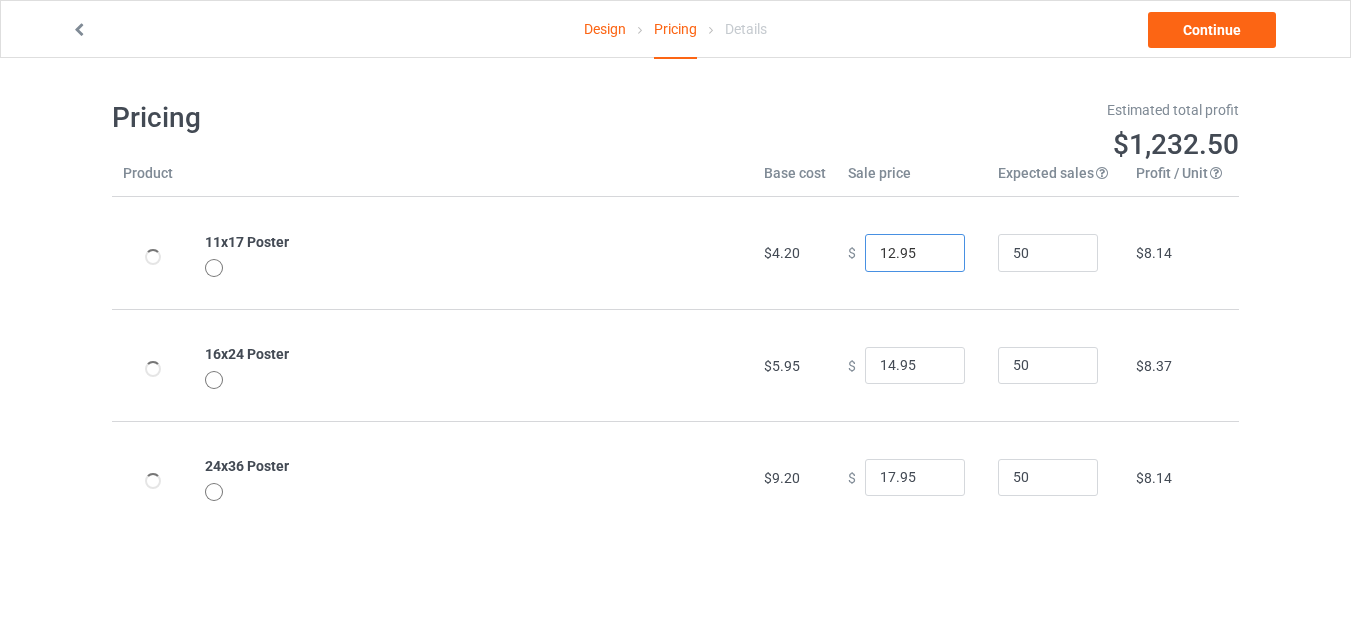 type on "12.95" 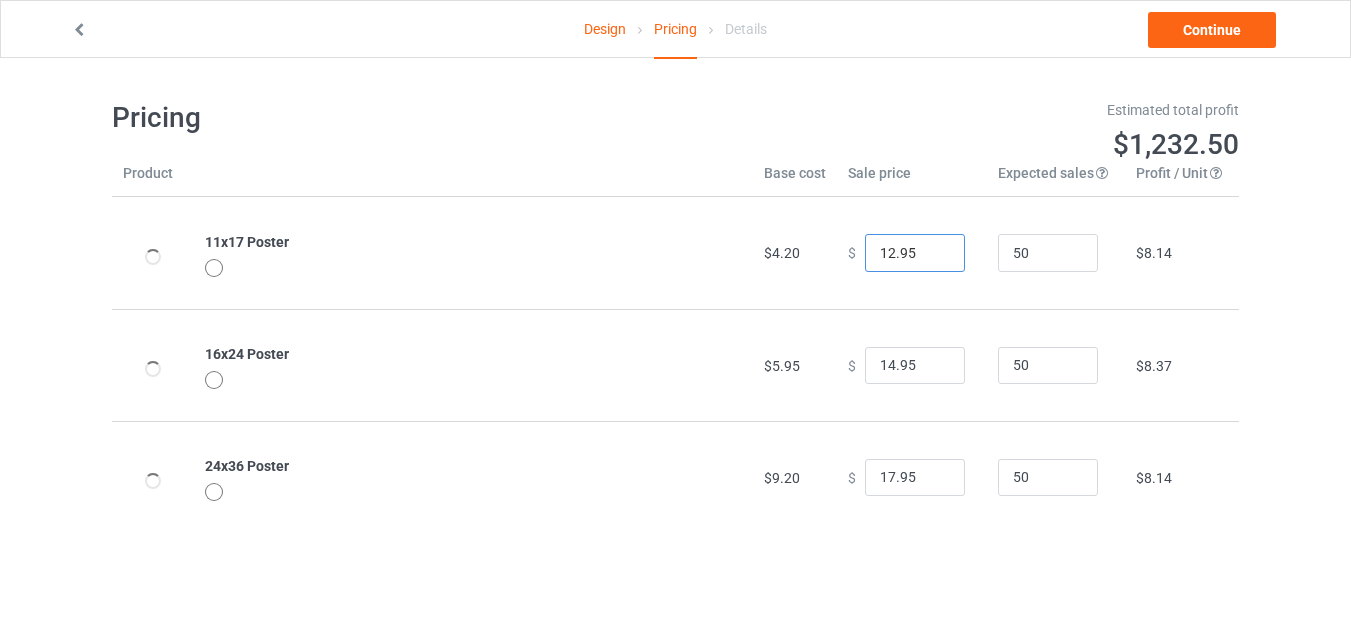 click on "12.95" at bounding box center (915, 253) 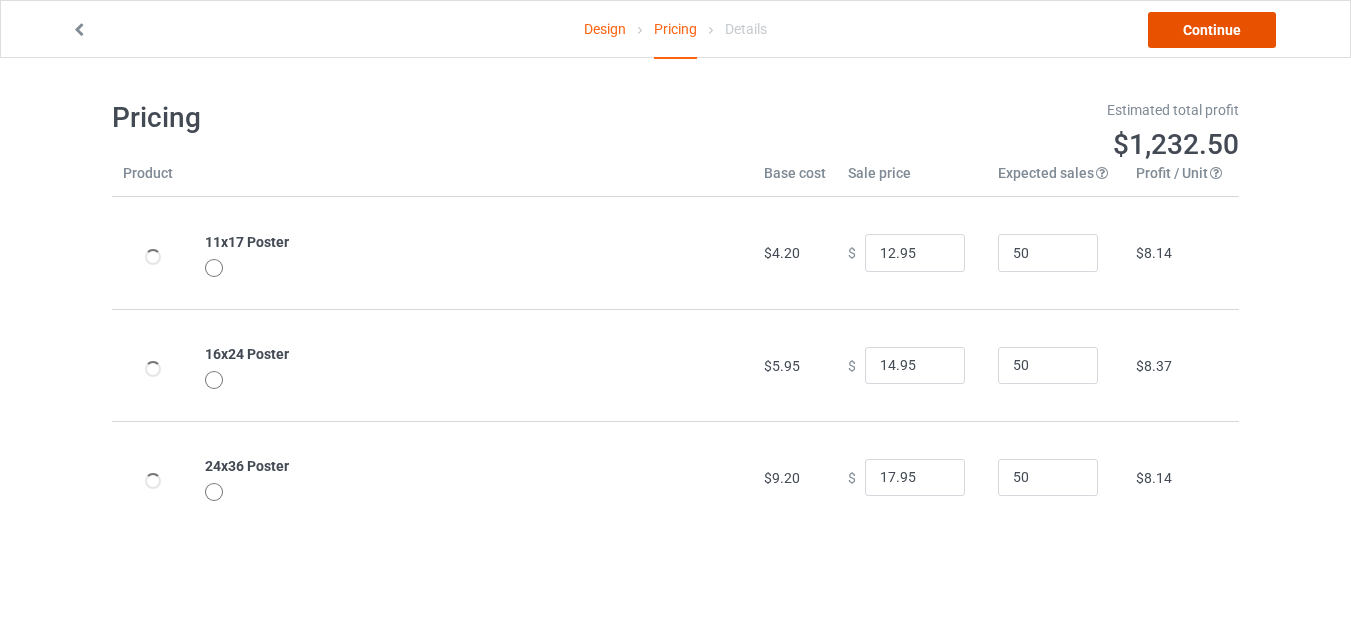 click on "Continue" at bounding box center (1212, 30) 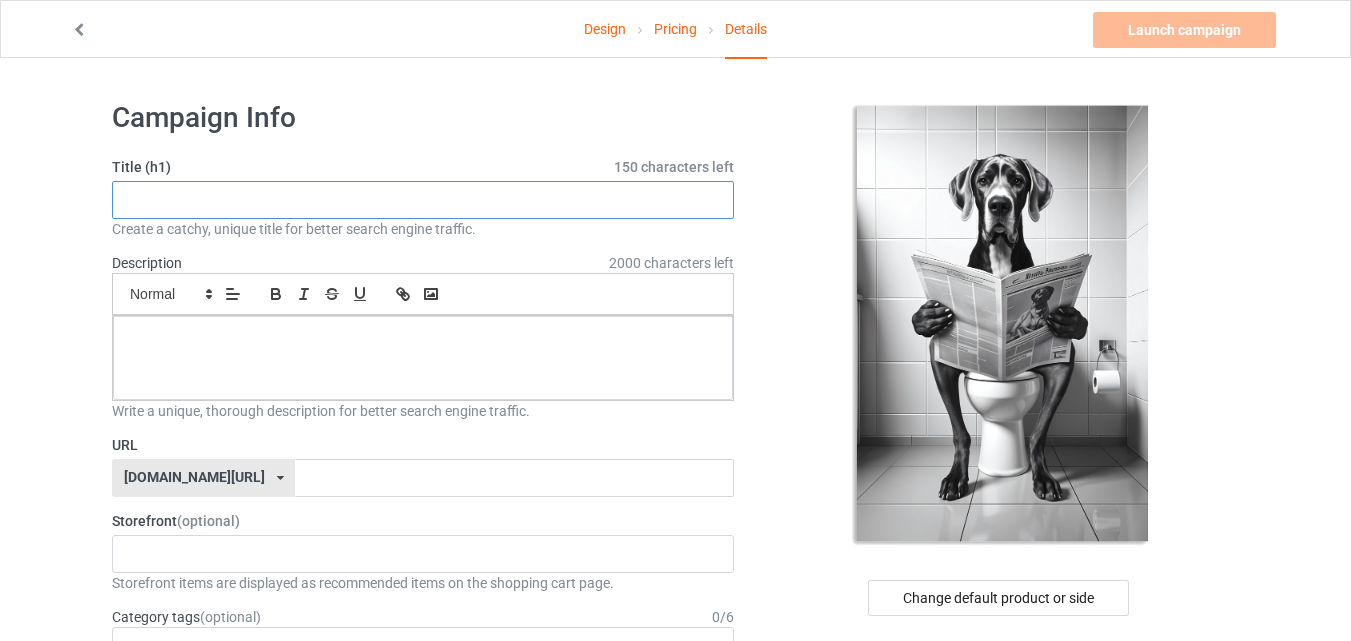 click at bounding box center [423, 200] 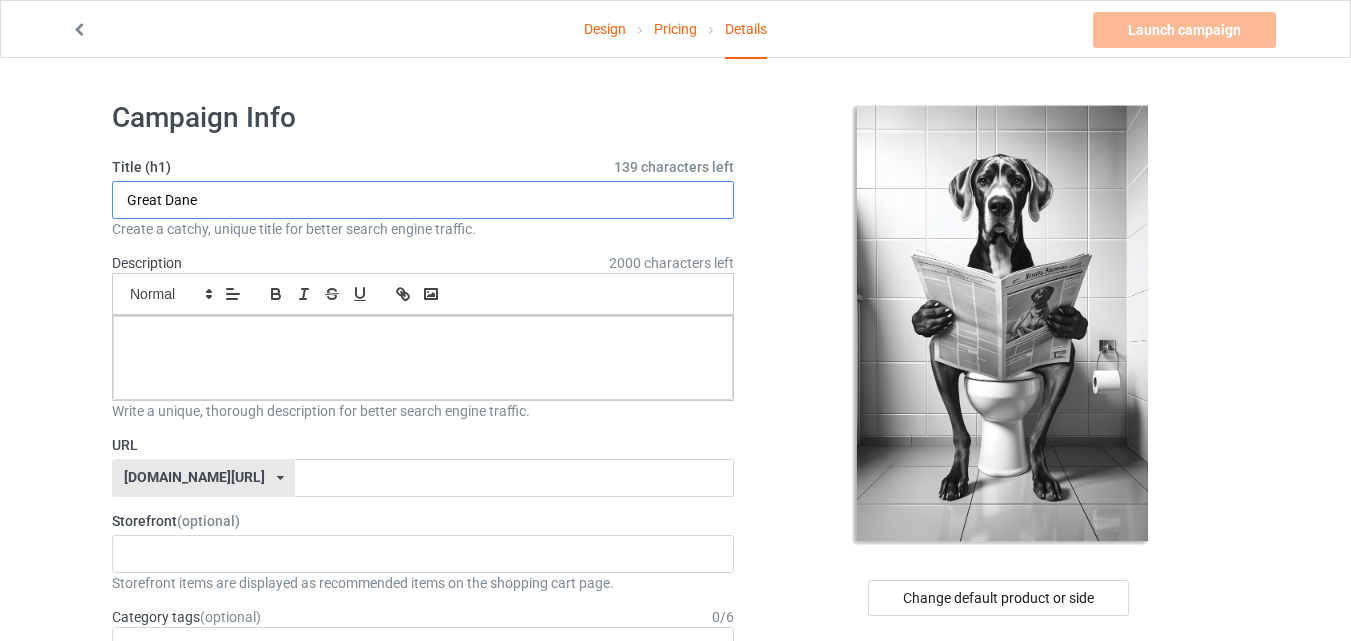 paste on "Sitting on Toilet Reading Newspaper,Funny" 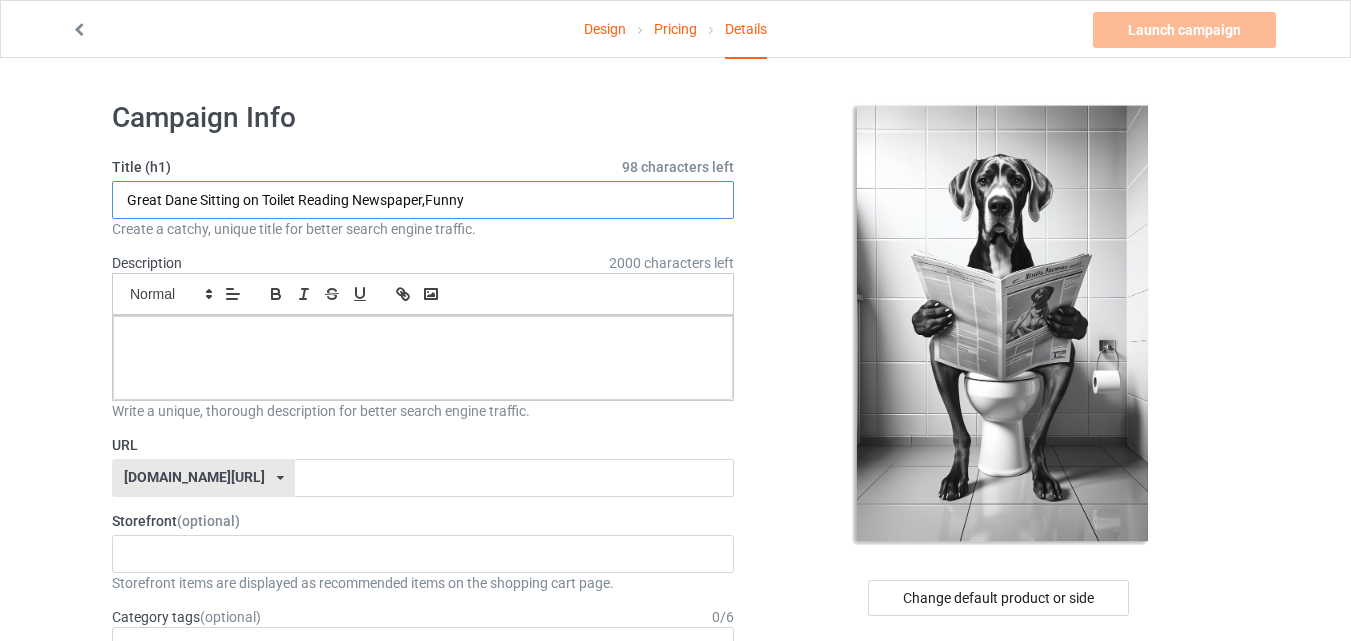 click on "Great Dane Sitting on Toilet Reading Newspaper,Funny" at bounding box center [423, 200] 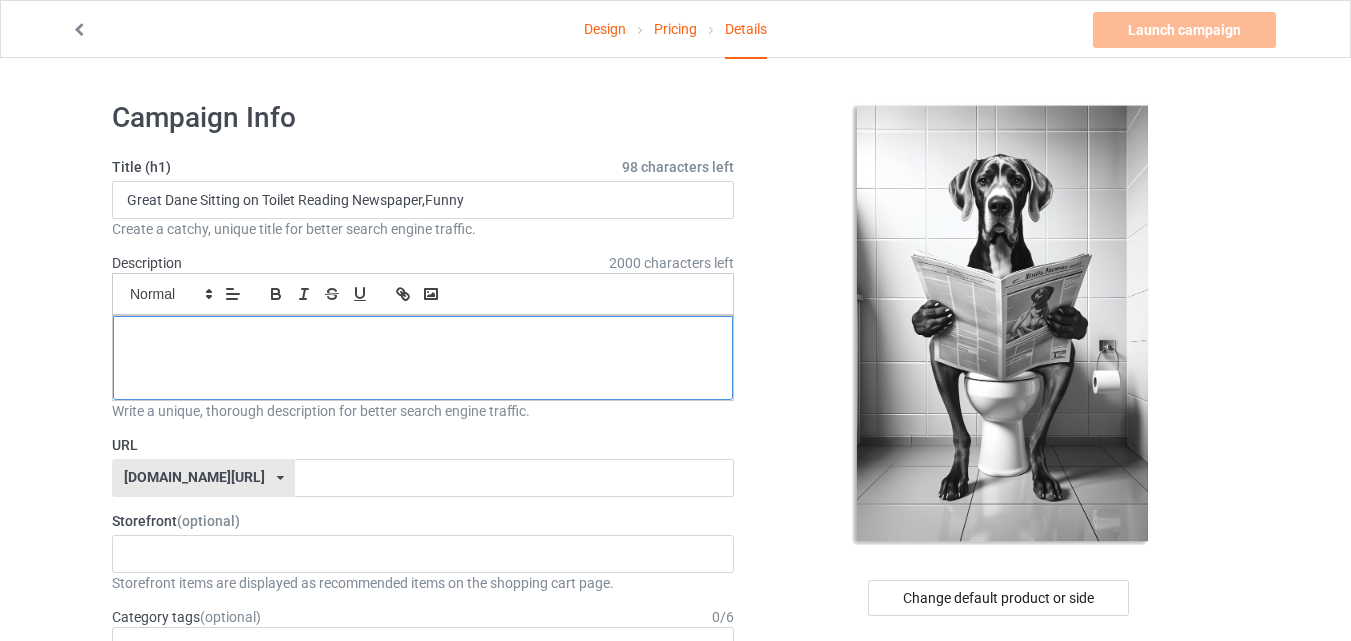 click at bounding box center [423, 358] 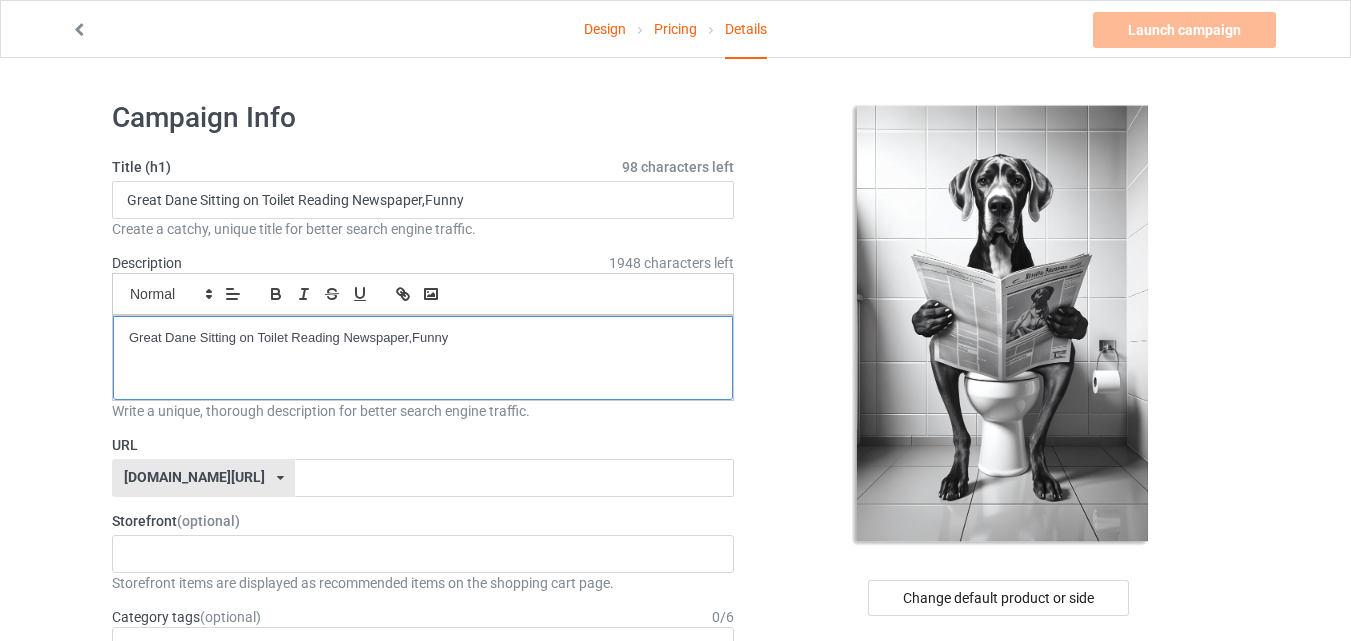 scroll, scrollTop: 0, scrollLeft: 0, axis: both 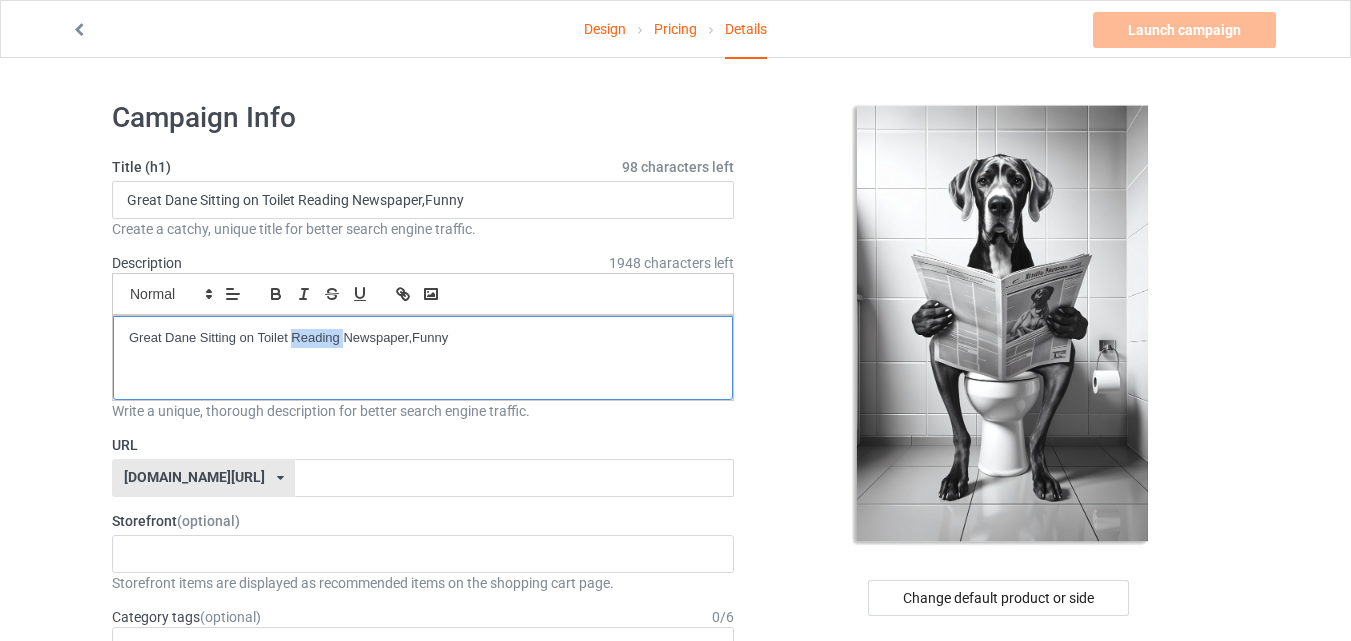 click on "Great Dane Sitting on Toilet Reading Newspaper,Funny" at bounding box center [423, 338] 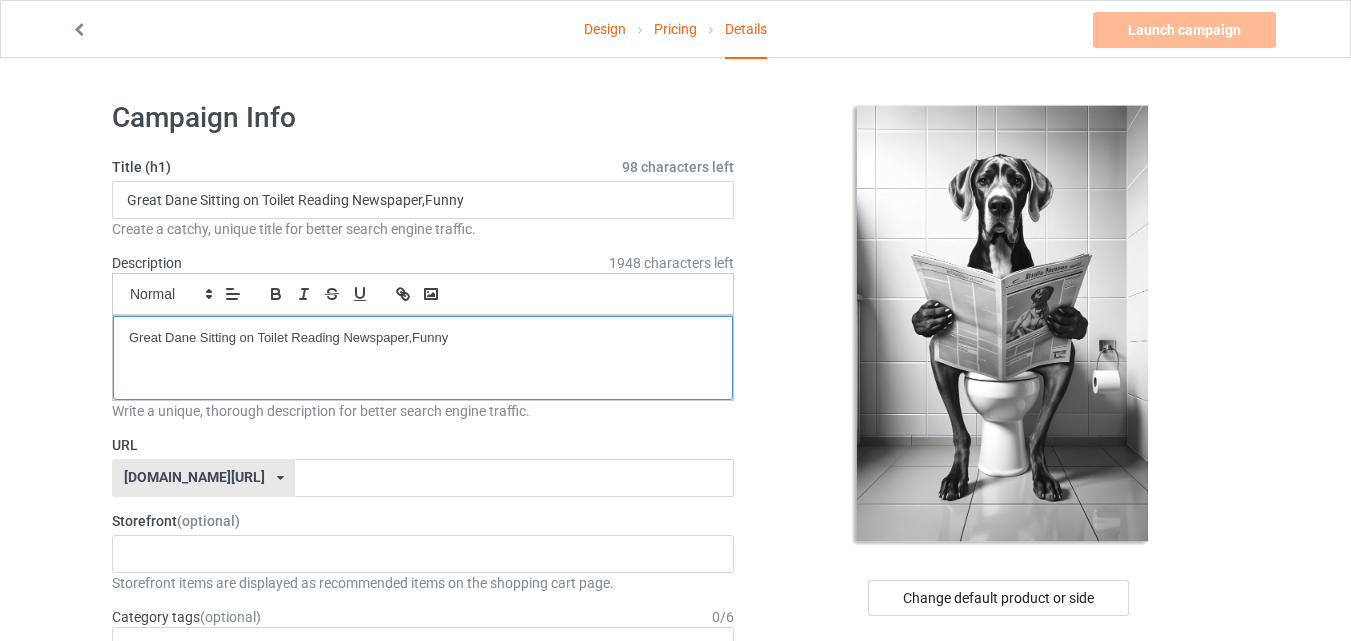 click on "Great Dane Sitting on Toilet Reading Newspaper,Funny" at bounding box center [423, 358] 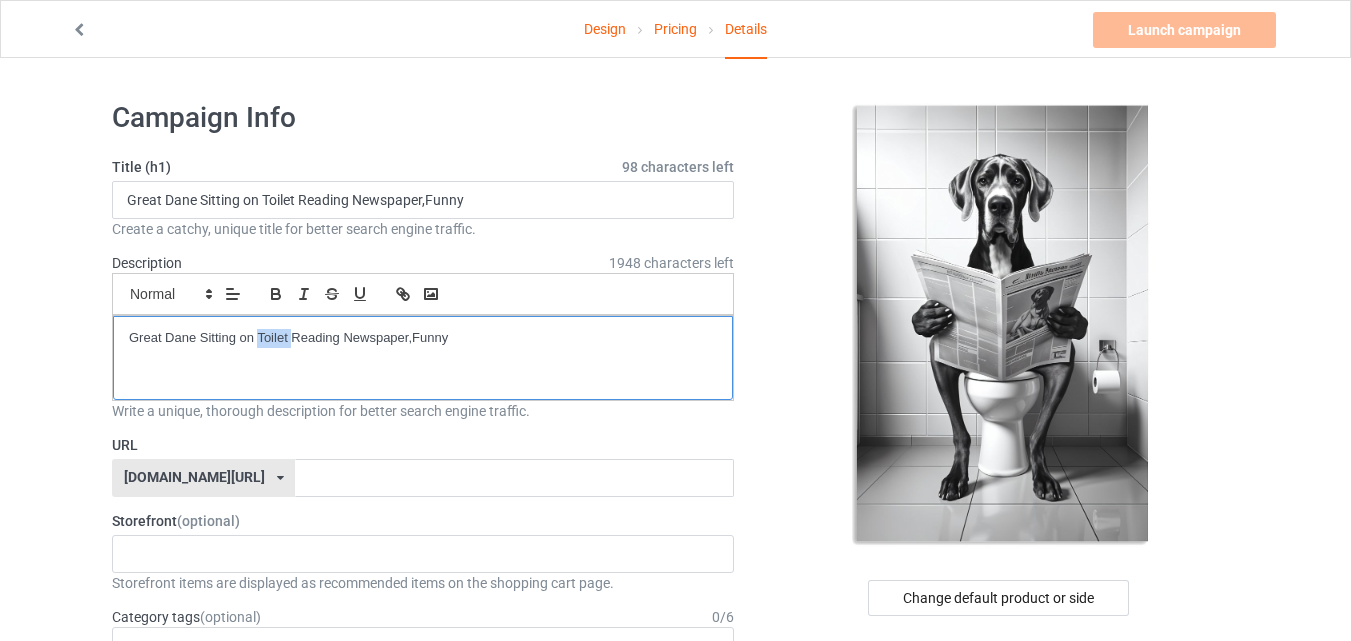 click on "Great Dane Sitting on Toilet Reading Newspaper,Funny" at bounding box center [423, 358] 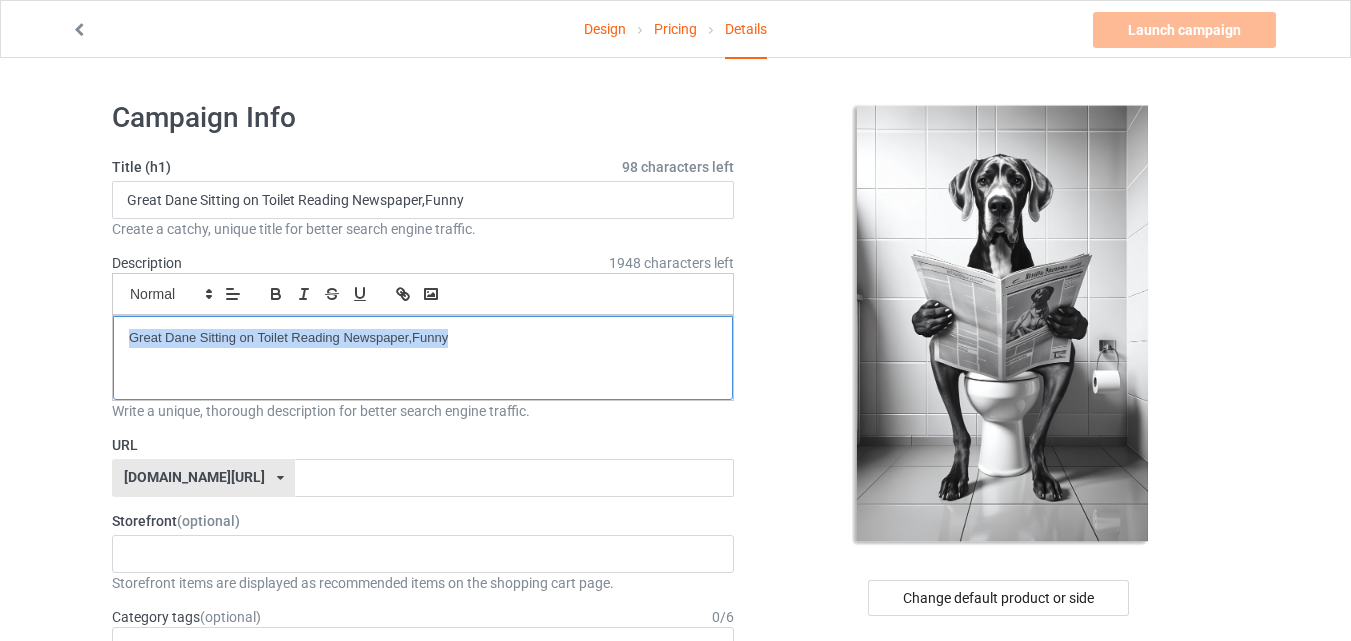 click on "Great Dane Sitting on Toilet Reading Newspaper,Funny" at bounding box center (423, 358) 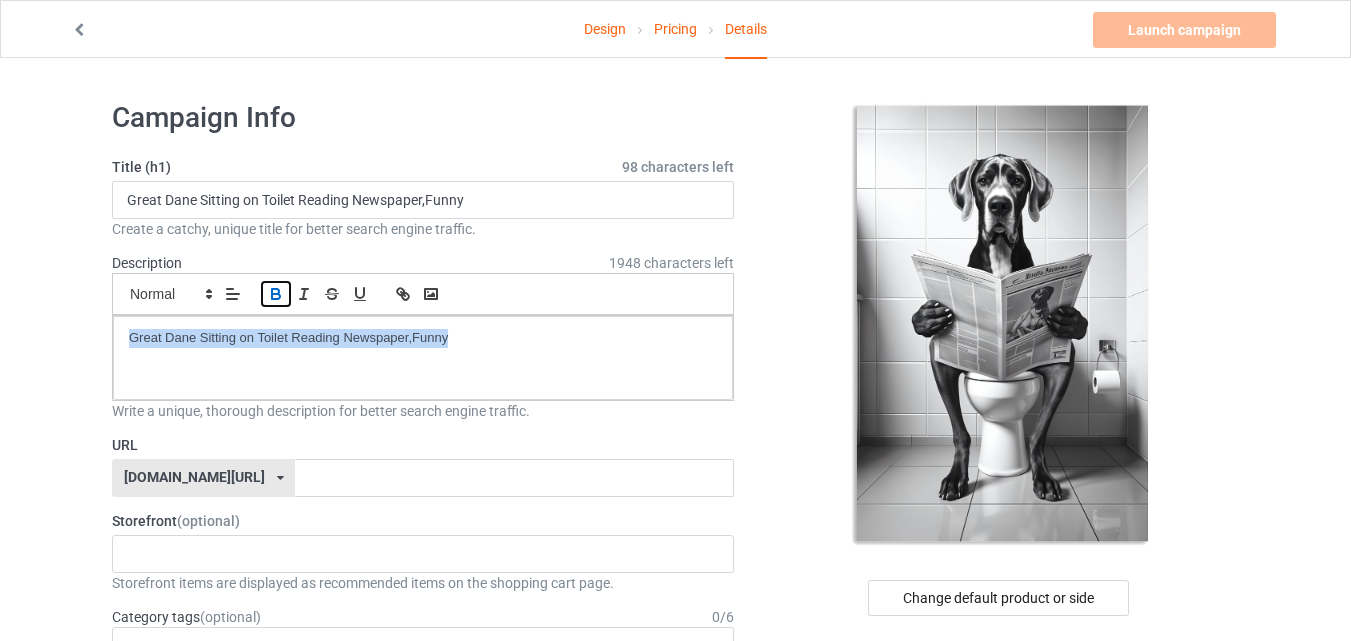 click at bounding box center (276, 294) 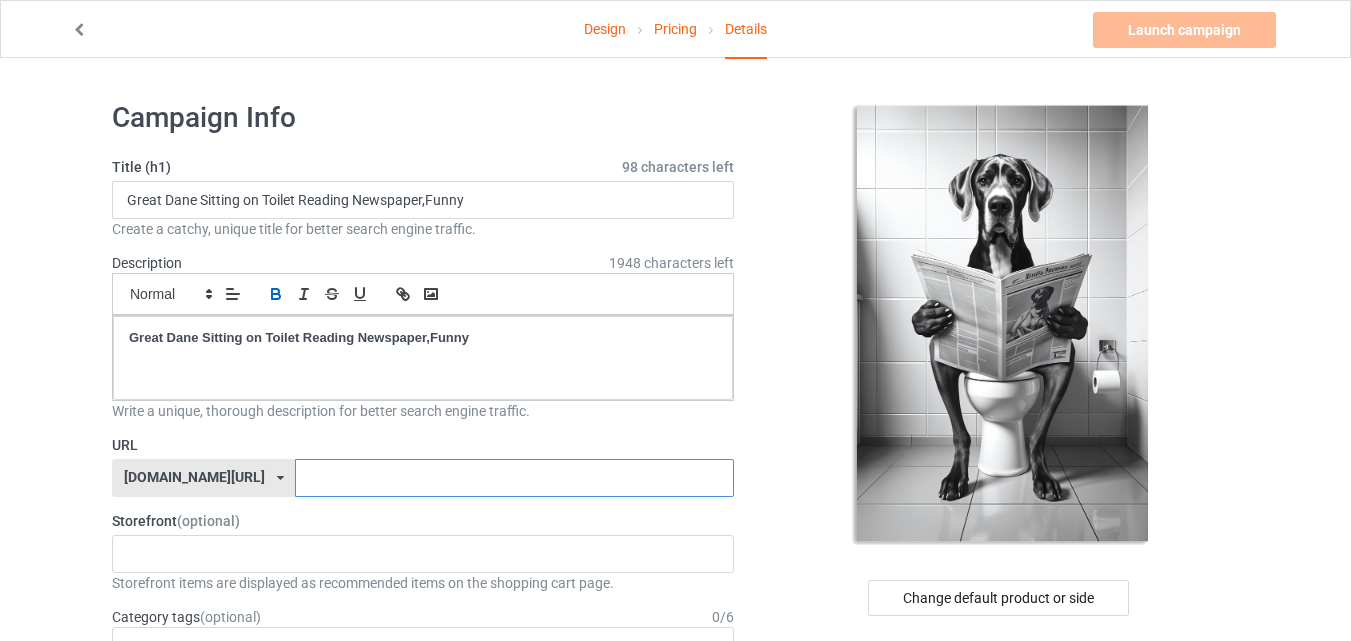click at bounding box center (514, 478) 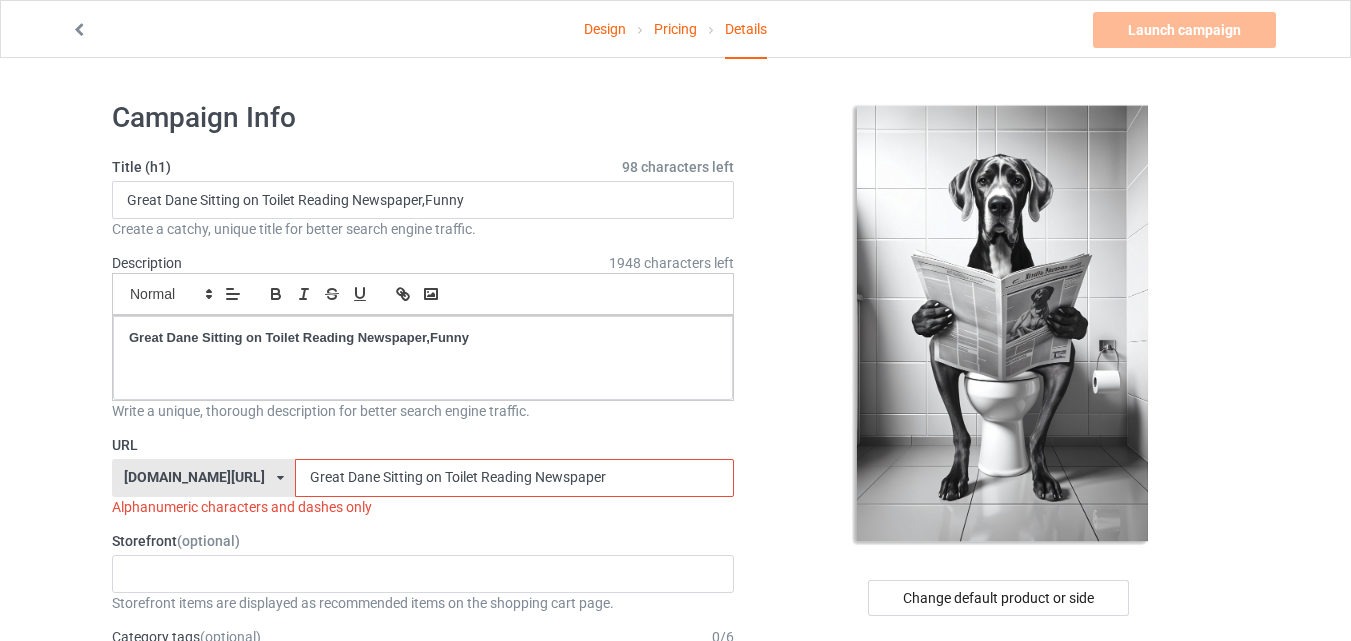 click on "Great Dane Sitting on Toilet Reading Newspaper" at bounding box center [514, 478] 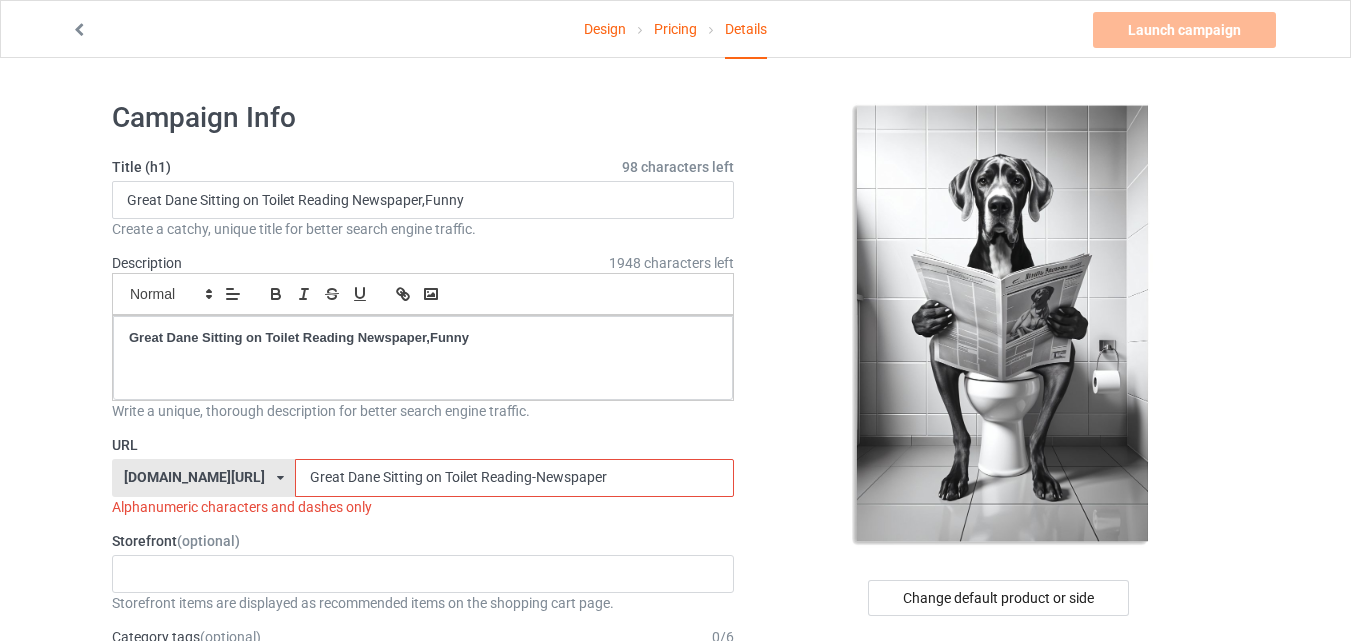 click on "Great Dane Sitting on Toilet Reading-Newspaper" at bounding box center (514, 478) 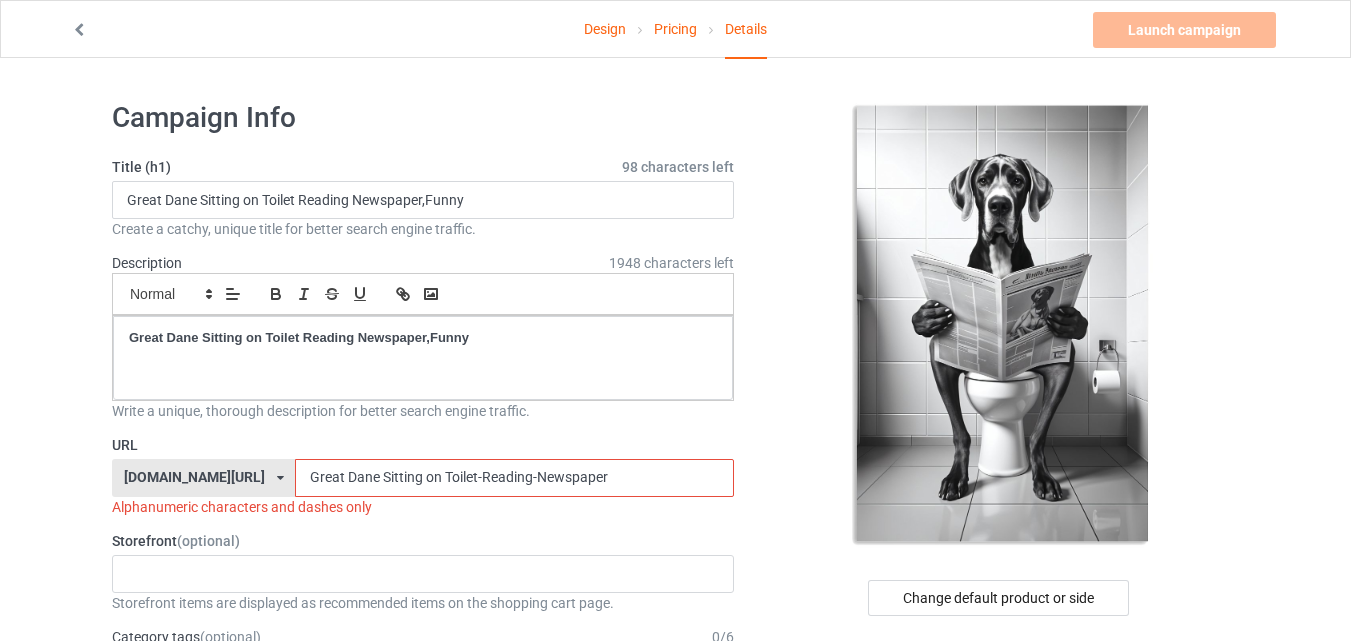 click on "Great Dane Sitting on Toilet-Reading-Newspaper" at bounding box center [514, 478] 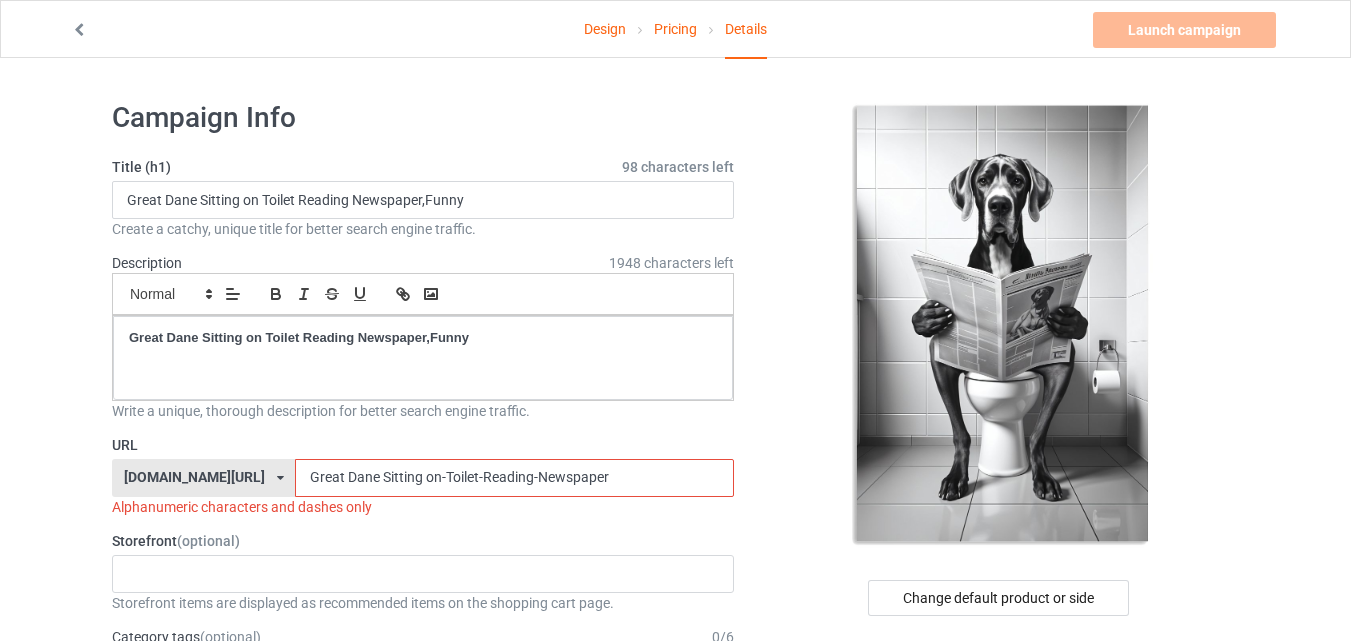 click on "Great Dane Sitting on-Toilet-Reading-Newspaper" at bounding box center [514, 478] 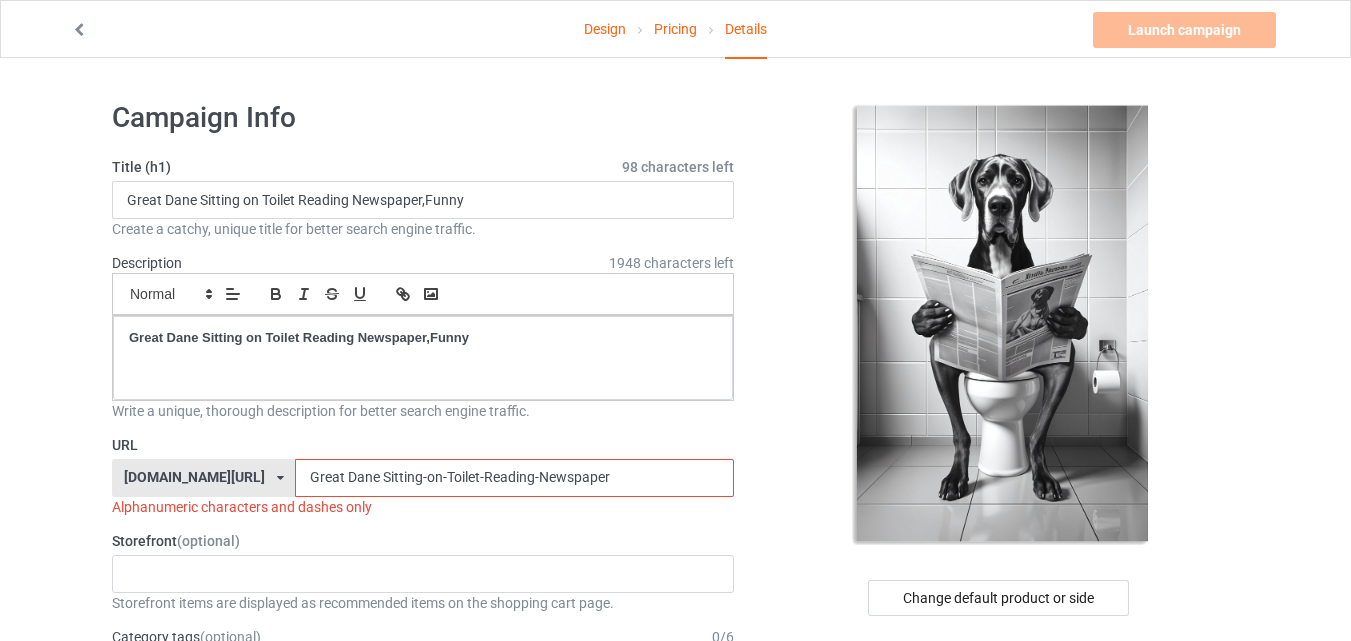 click on "Great Dane Sitting-on-Toilet-Reading-Newspaper" at bounding box center (514, 478) 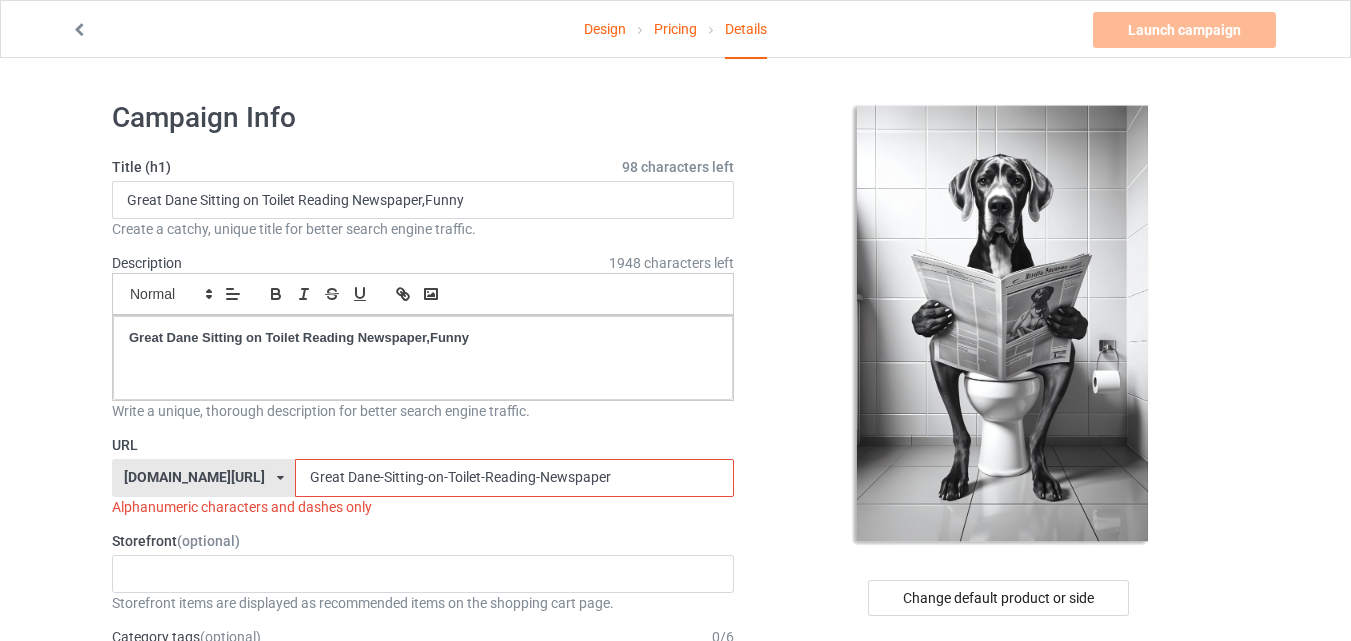 click on "Great Dane-Sitting-on-Toilet-Reading-Newspaper" at bounding box center [514, 478] 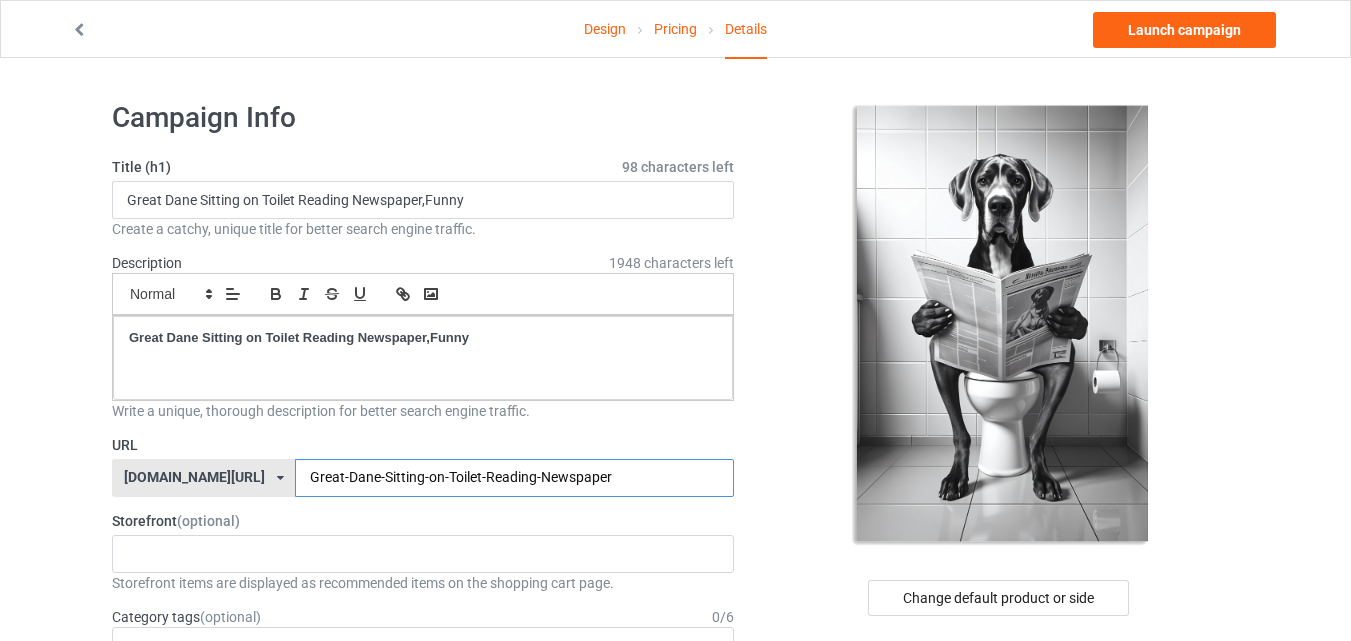 scroll, scrollTop: 215, scrollLeft: 0, axis: vertical 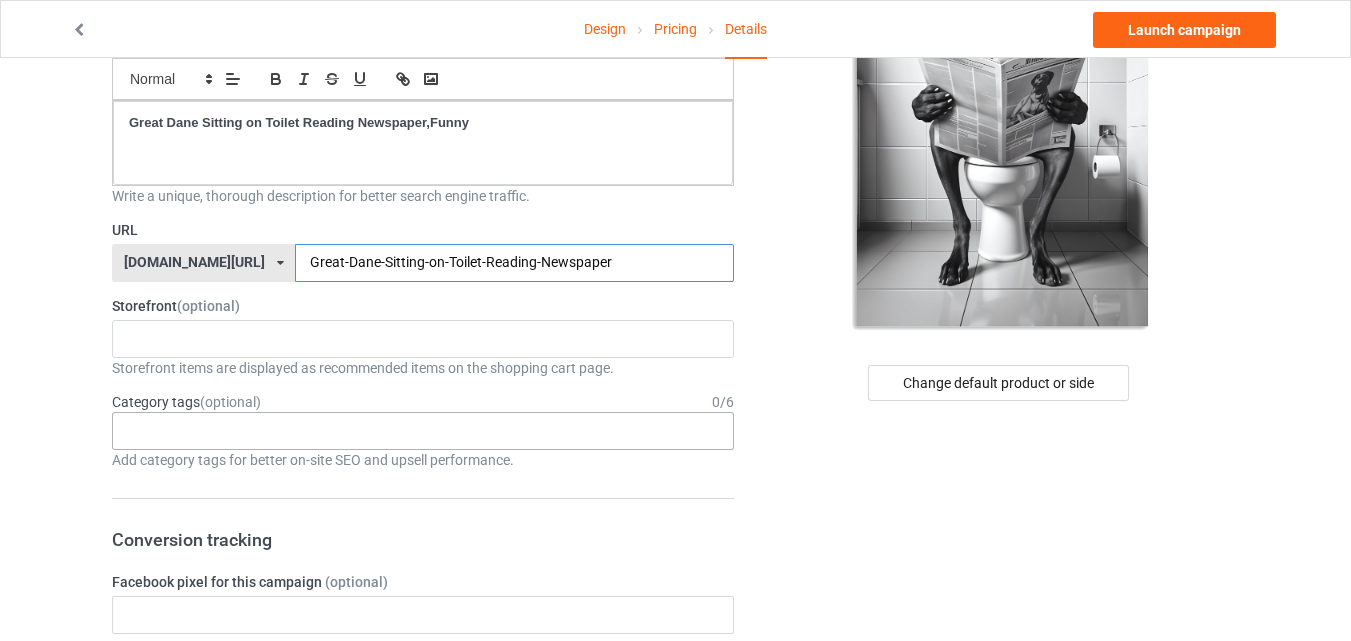 type on "Great-Dane-Sitting-on-Toilet-Reading-Newspaper" 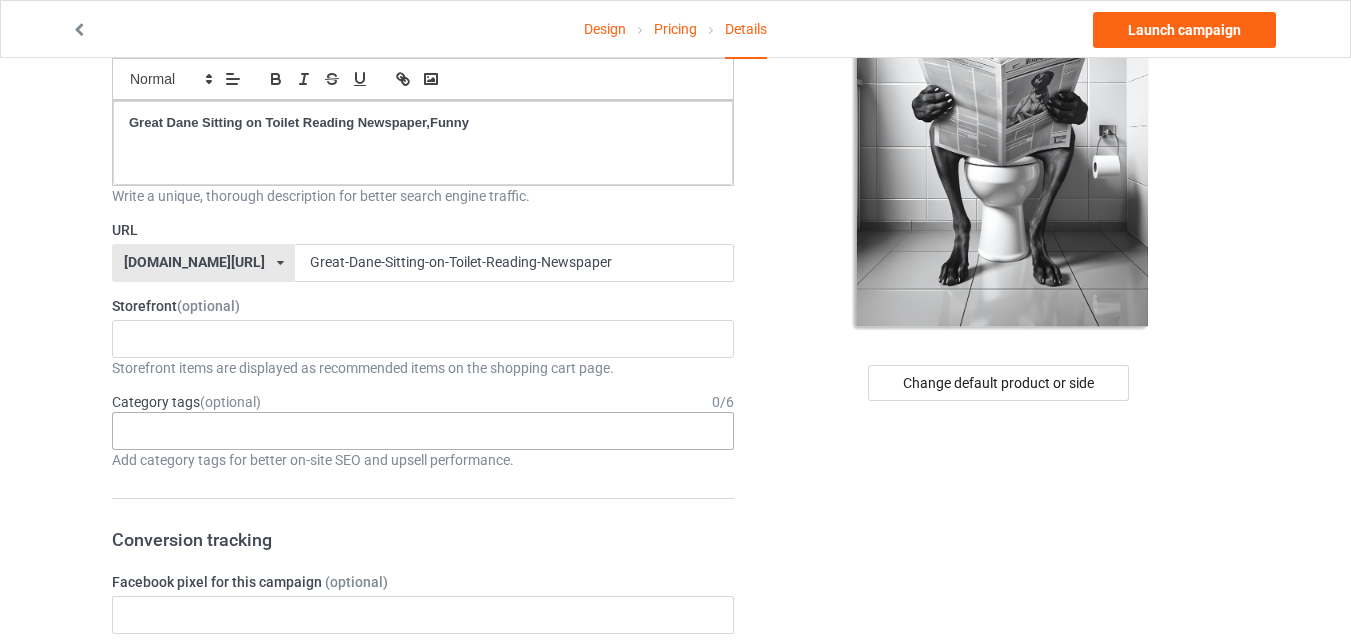 click on "Age > [DEMOGRAPHIC_DATA] > 1 Age > [DEMOGRAPHIC_DATA] Months > 1 Month Age > [DEMOGRAPHIC_DATA] Months Age > [DEMOGRAPHIC_DATA] Age > [DEMOGRAPHIC_DATA] > 10 Age > [DEMOGRAPHIC_DATA] Months > 10 Month Age > [DEMOGRAPHIC_DATA] > 100 Sports > Running > 10K Run Age > [DEMOGRAPHIC_DATA] > 11 Age > [DEMOGRAPHIC_DATA] Months > 11 Month Age > [DEMOGRAPHIC_DATA] > 12 Age > [DEMOGRAPHIC_DATA] Months > 12 Month Age > [DEMOGRAPHIC_DATA] > 13 Age > [DEMOGRAPHIC_DATA] > 14 Age > [DEMOGRAPHIC_DATA] > 15 Sports > Running > 15K Run Age > [DEMOGRAPHIC_DATA] > 16 Age > [DEMOGRAPHIC_DATA] > 17 Age > [DEMOGRAPHIC_DATA] > 18 Age > [DEMOGRAPHIC_DATA] > 19 Age > Decades > 1920s Age > Decades > 1930s Age > Decades > 1940s Age > Decades > 1950s Age > Decades > 1960s Age > Decades > 1970s Age > Decades > 1980s Age > Decades > 1990s Age > [DEMOGRAPHIC_DATA] > 2 Age > [DEMOGRAPHIC_DATA] Months > 2 Month Age > [DEMOGRAPHIC_DATA] > 20 Age > [DEMOGRAPHIC_DATA] Age > Decades > 2000s Age > Decades > 2010s Age > [DEMOGRAPHIC_DATA] > 21 Age > [DEMOGRAPHIC_DATA] > 22 Age > [DEMOGRAPHIC_DATA] > 23 Age > [DEMOGRAPHIC_DATA] > 24 Age > [DEMOGRAPHIC_DATA] > 25 Age > [DEMOGRAPHIC_DATA] > 26 Age > [DEMOGRAPHIC_DATA] > 27 Age > [DEMOGRAPHIC_DATA] > 28 Age > [DEMOGRAPHIC_DATA] > 29 Age > [DEMOGRAPHIC_DATA] > 3 Age > [DEMOGRAPHIC_DATA] Months > 3 Month Sports > Basketball > 3-Pointer Age > [DEMOGRAPHIC_DATA] > 30 Age > [DEMOGRAPHIC_DATA] > 31 Age > [DEMOGRAPHIC_DATA] > 32 Age > [DEMOGRAPHIC_DATA] > 33 Age > [DEMOGRAPHIC_DATA] > 34 Age > [DEMOGRAPHIC_DATA] > 35 Age Jobs 1" at bounding box center (423, 431) 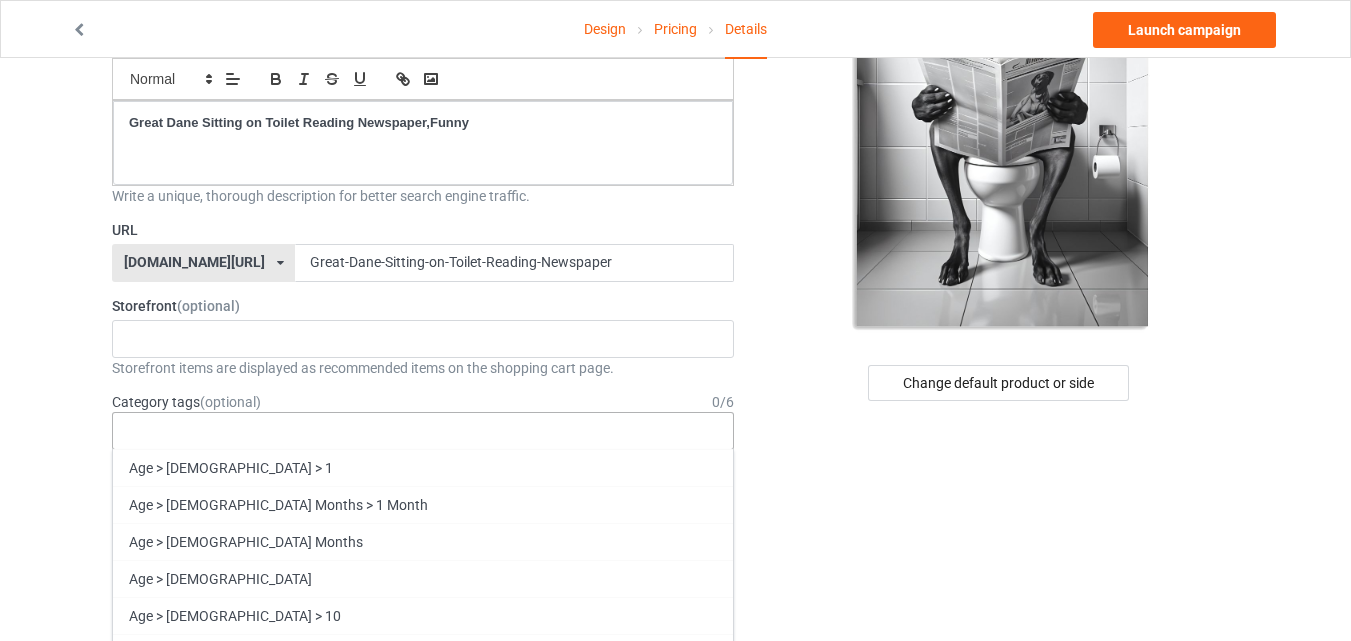 type on "o" 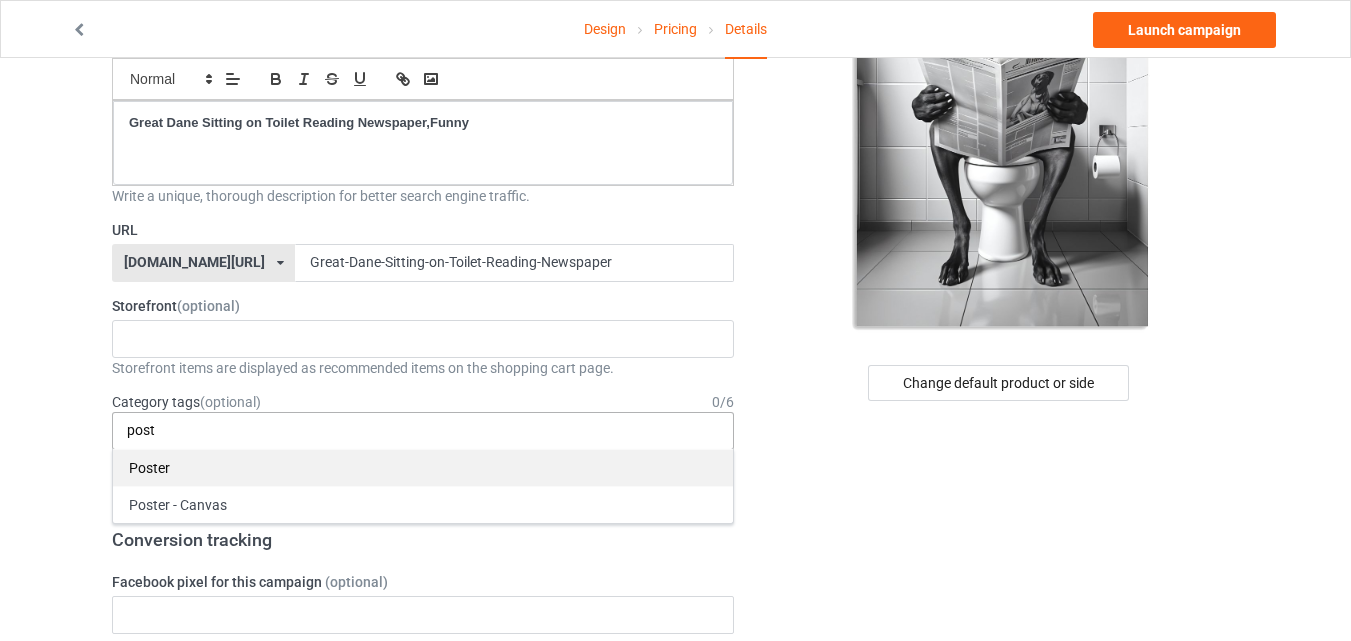 type on "post" 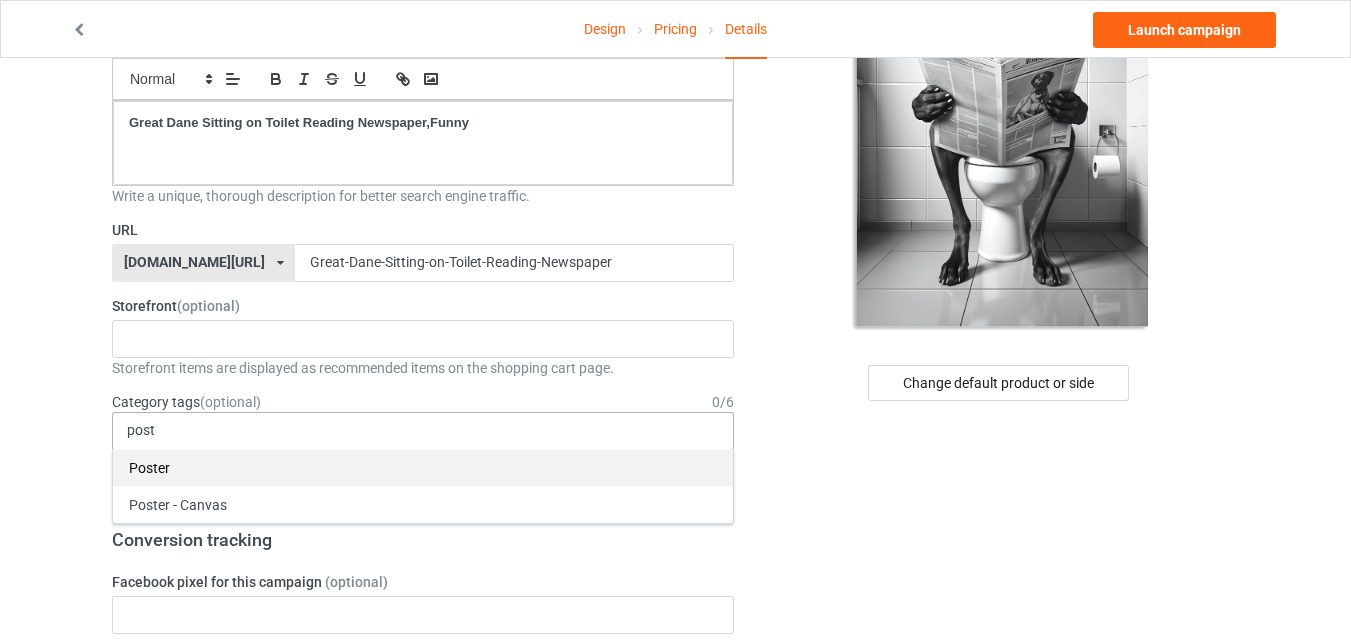 click on "Poster" at bounding box center (423, 467) 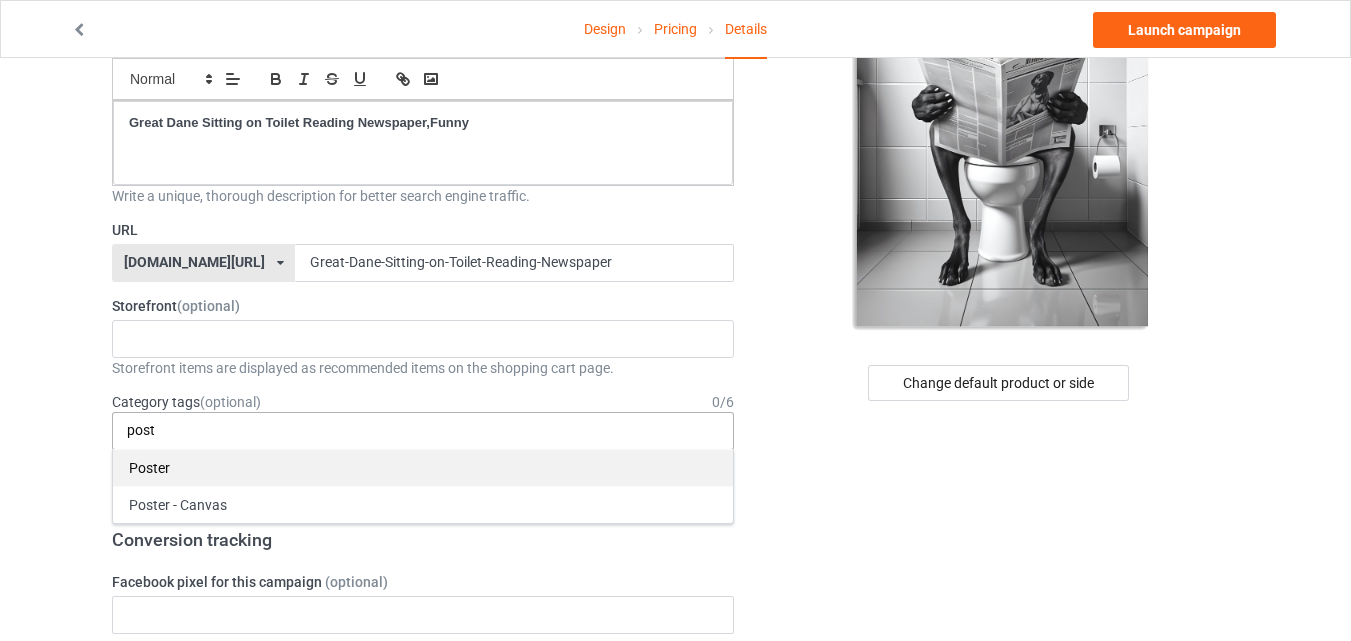 type 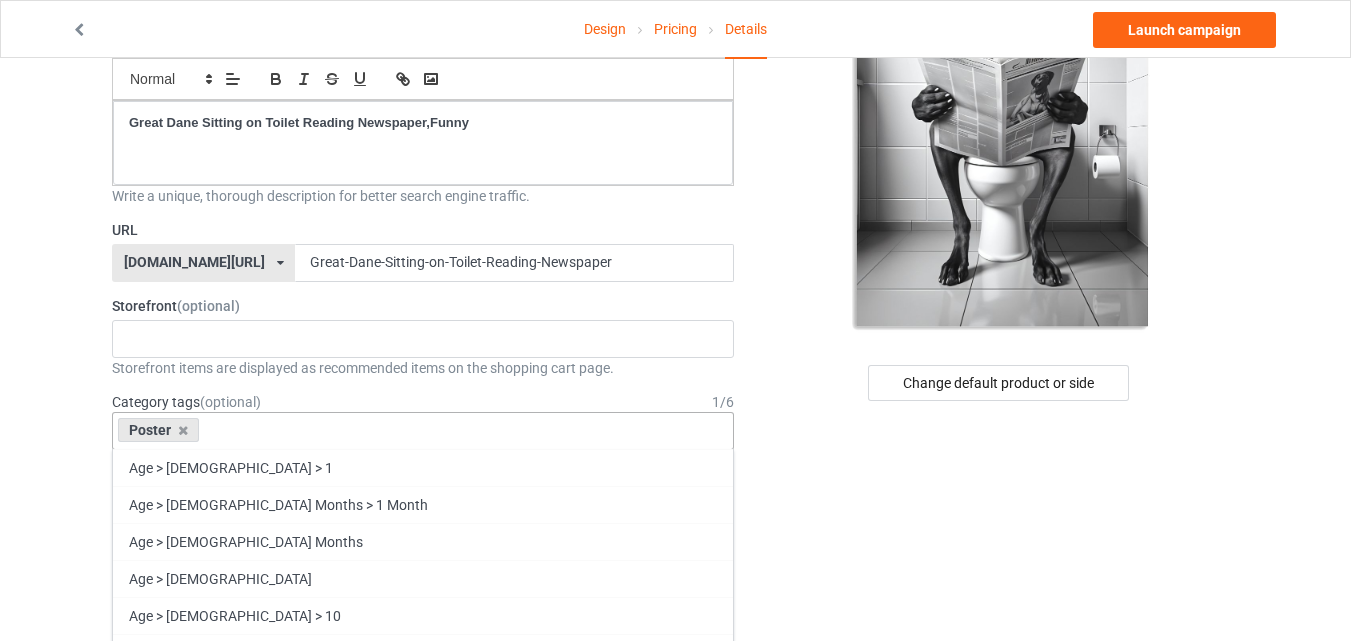 click on "Change default product or side" at bounding box center [1000, 879] 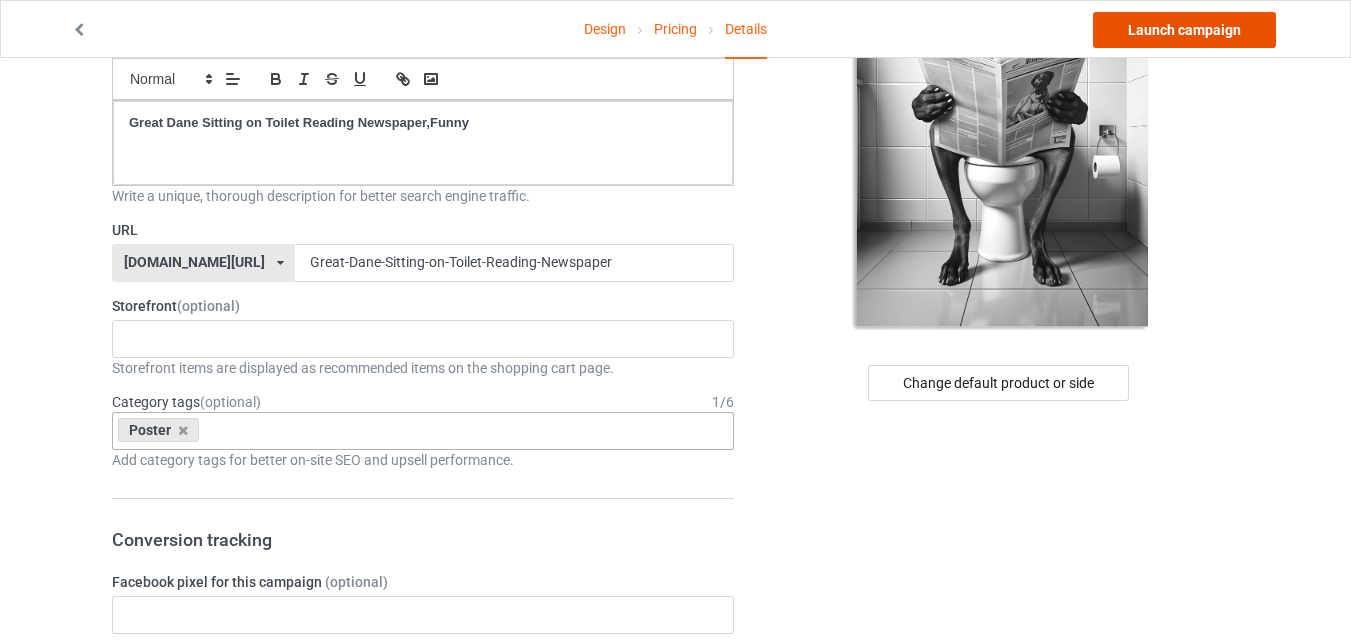 click on "Launch campaign" at bounding box center (1184, 30) 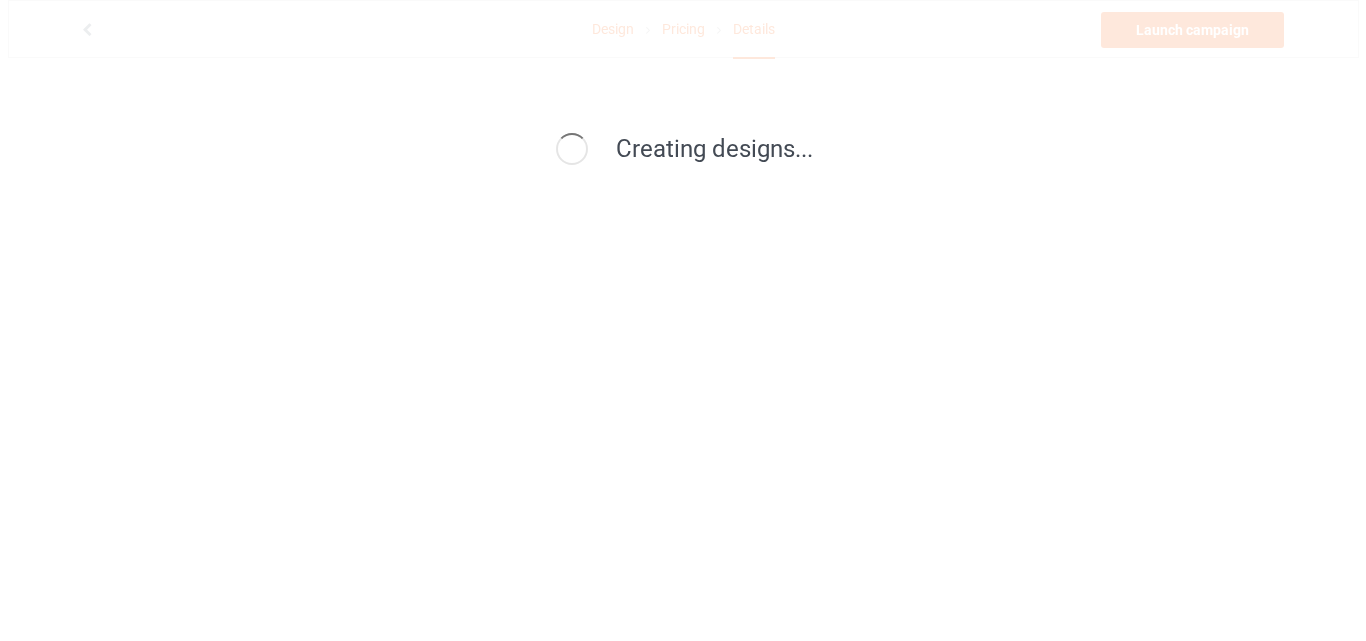 scroll, scrollTop: 0, scrollLeft: 0, axis: both 